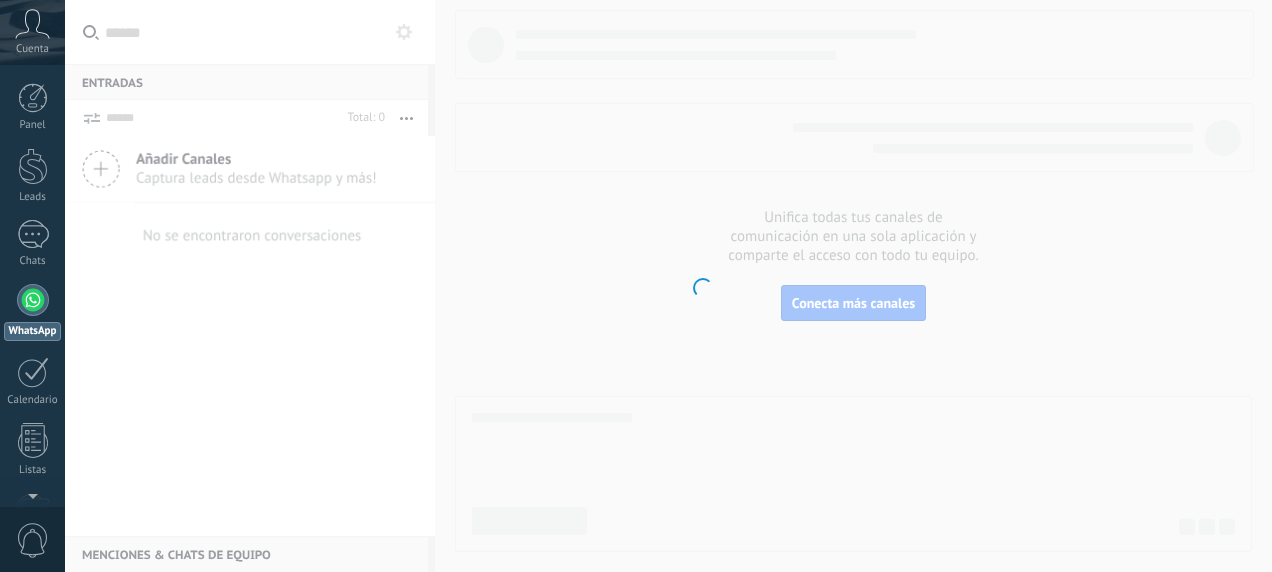 scroll, scrollTop: 0, scrollLeft: 0, axis: both 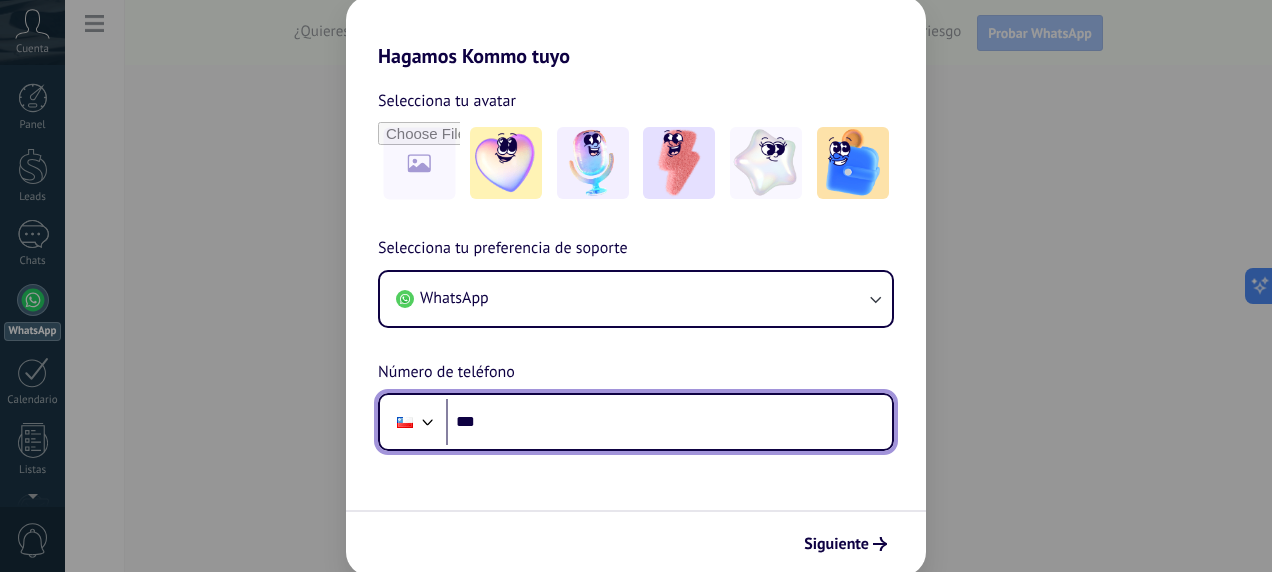 click on "***" at bounding box center (669, 422) 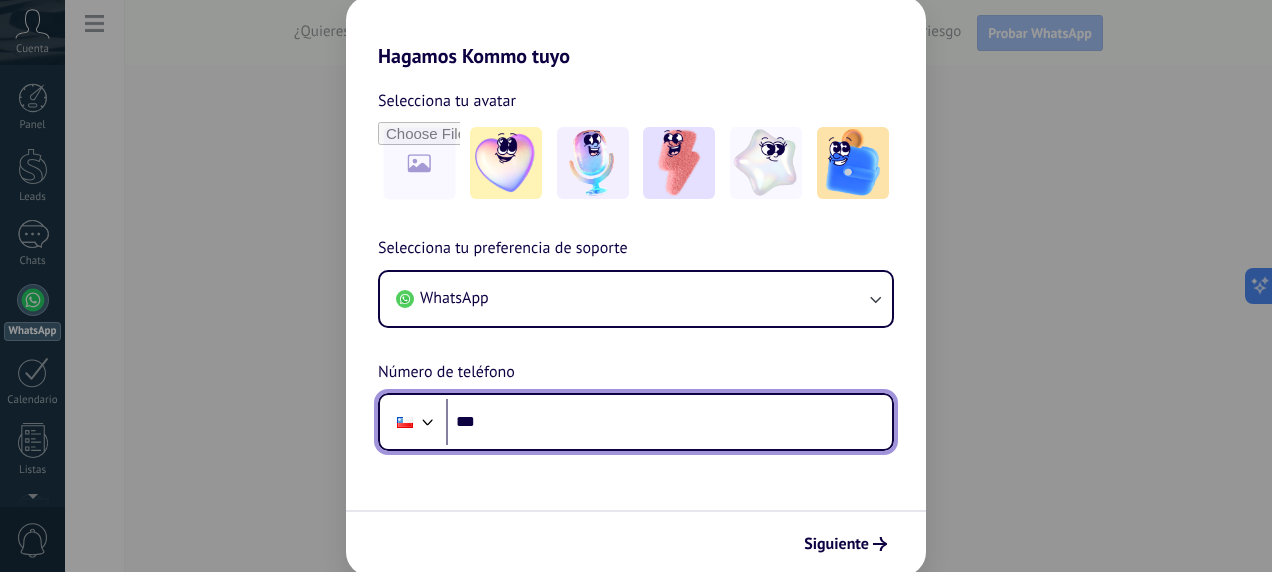 click at bounding box center [428, 420] 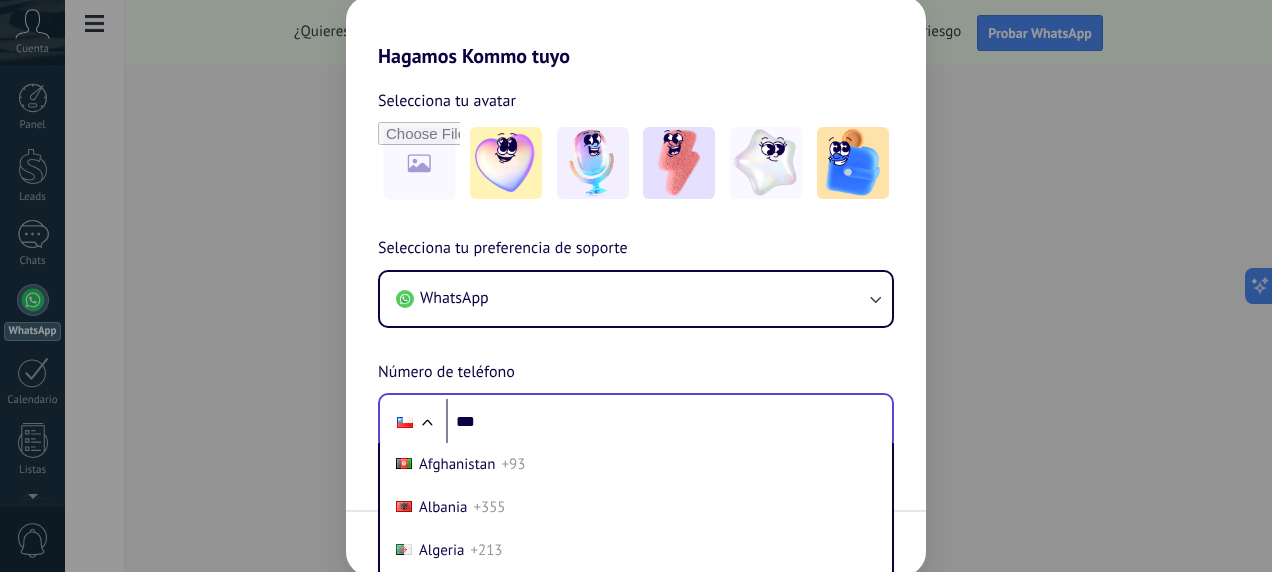 scroll, scrollTop: 109, scrollLeft: 0, axis: vertical 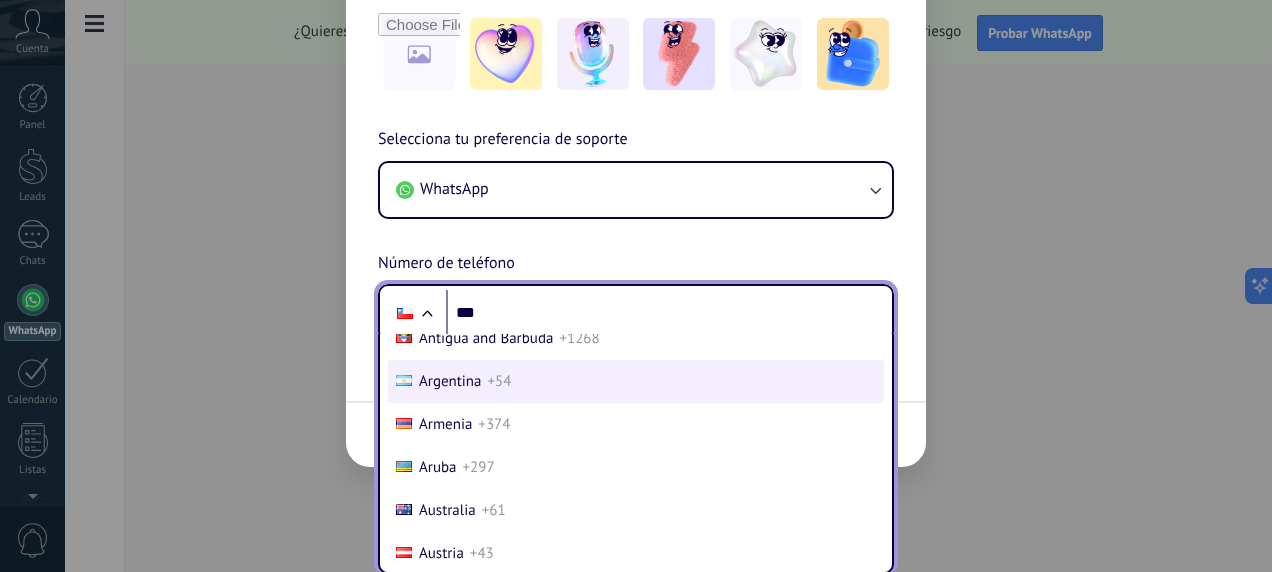 click on "Argentina [COUNTRY_CODE]" at bounding box center (636, 381) 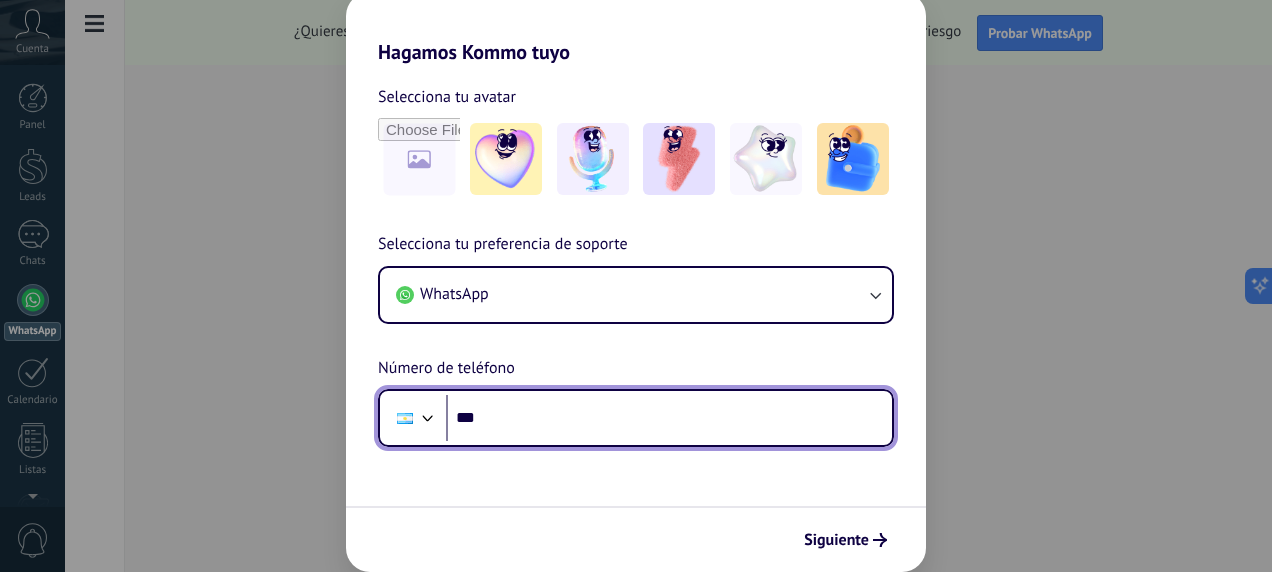 scroll, scrollTop: 4, scrollLeft: 0, axis: vertical 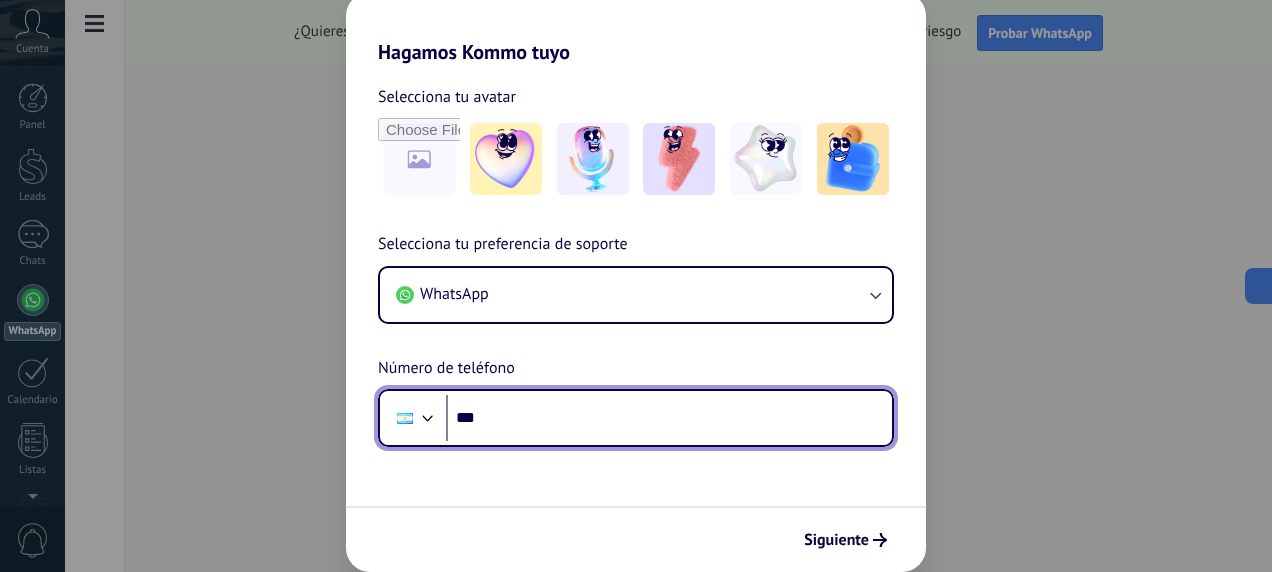 click on "***" at bounding box center [669, 418] 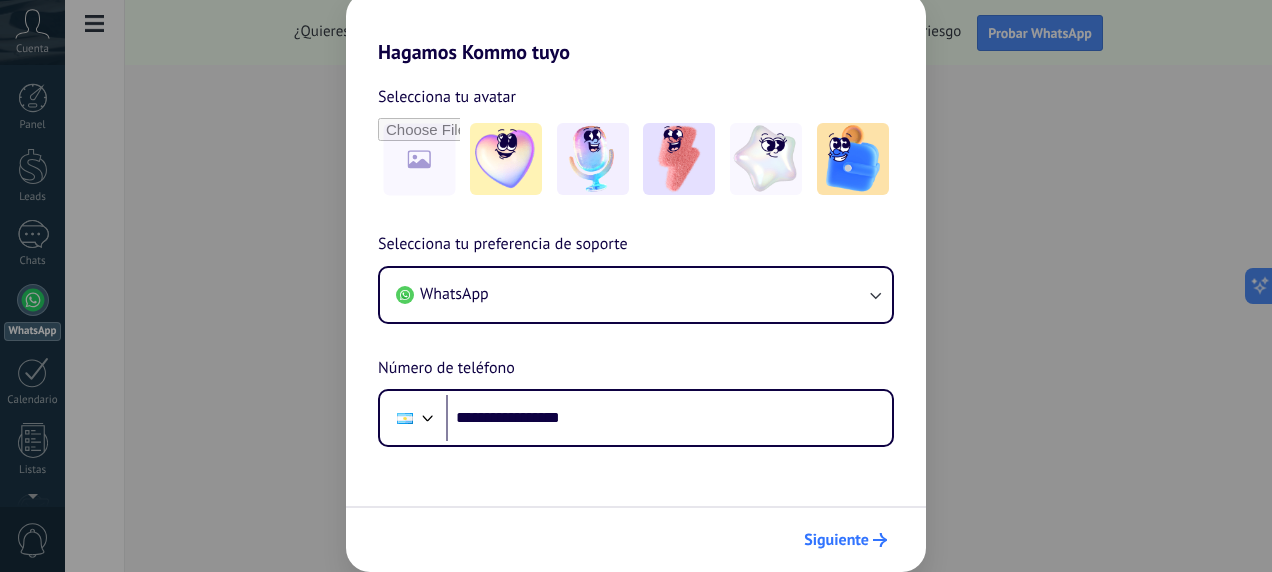 click on "Siguiente" at bounding box center (836, 540) 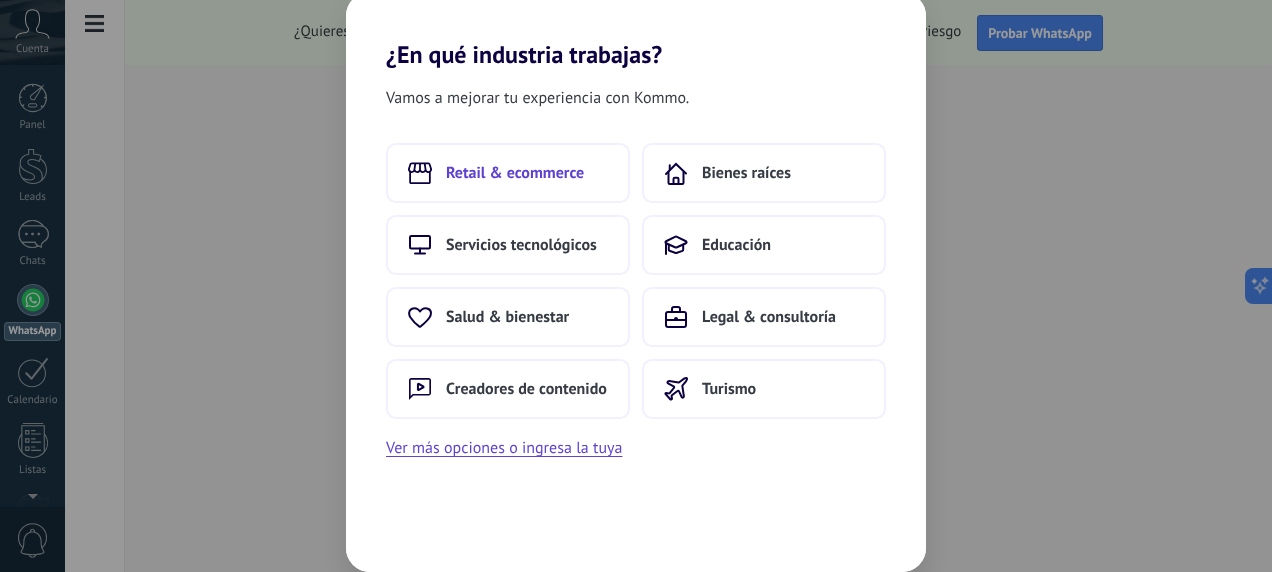 click on "Retail & ecommerce" at bounding box center [515, 173] 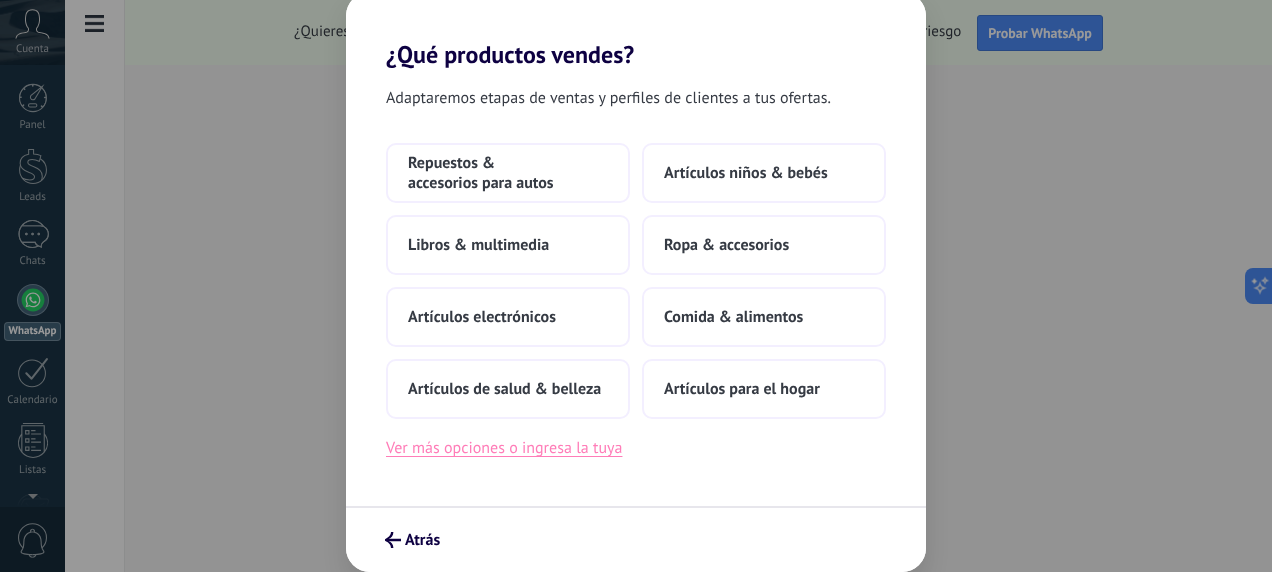 click on "Ver más opciones o ingresa la tuya" at bounding box center (504, 448) 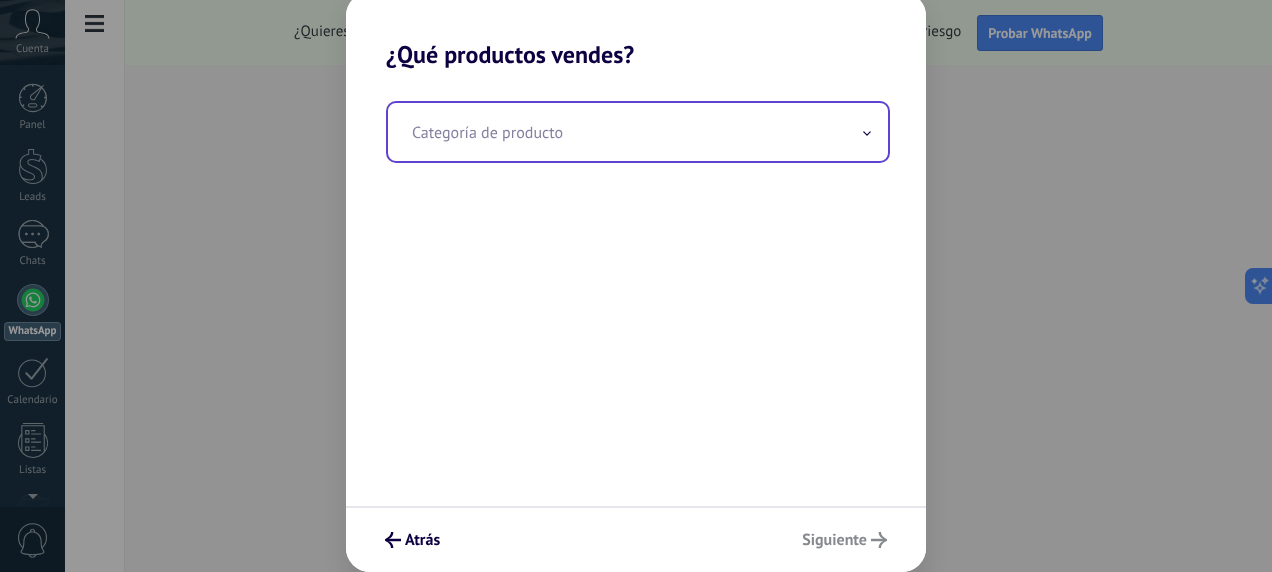 click at bounding box center (638, 132) 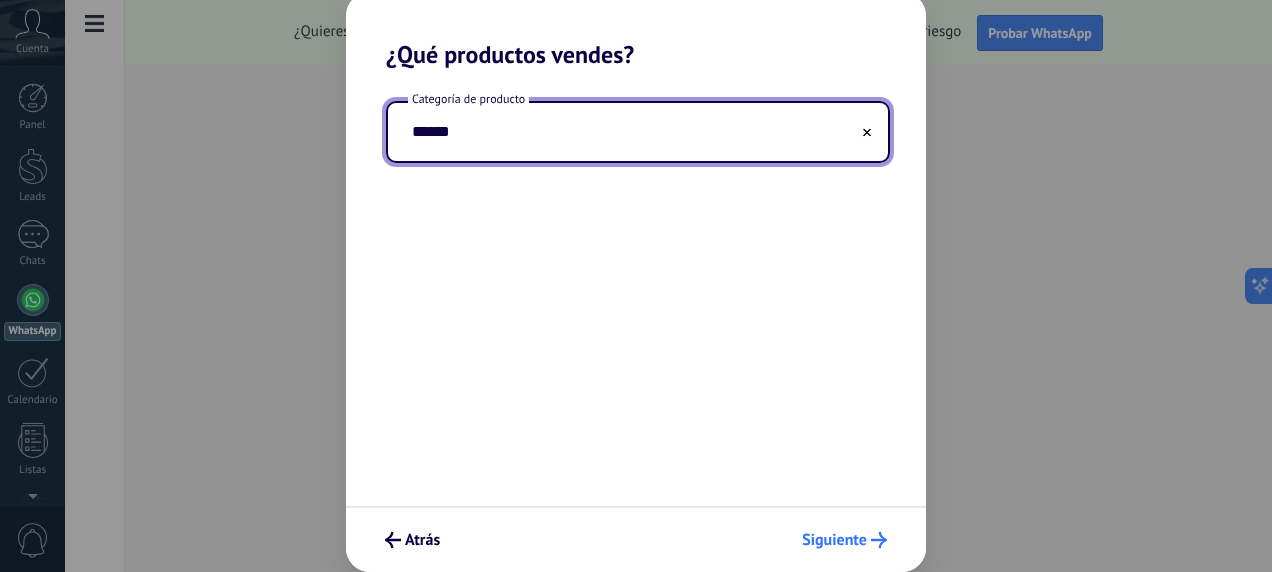 type on "******" 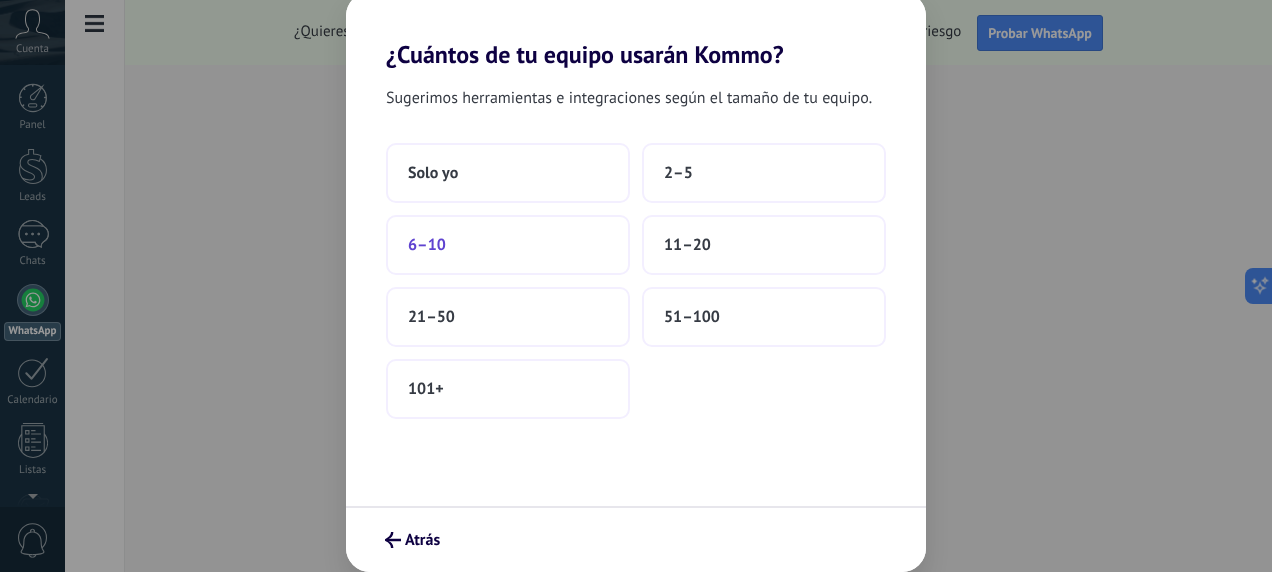 click on "6–10" at bounding box center [508, 245] 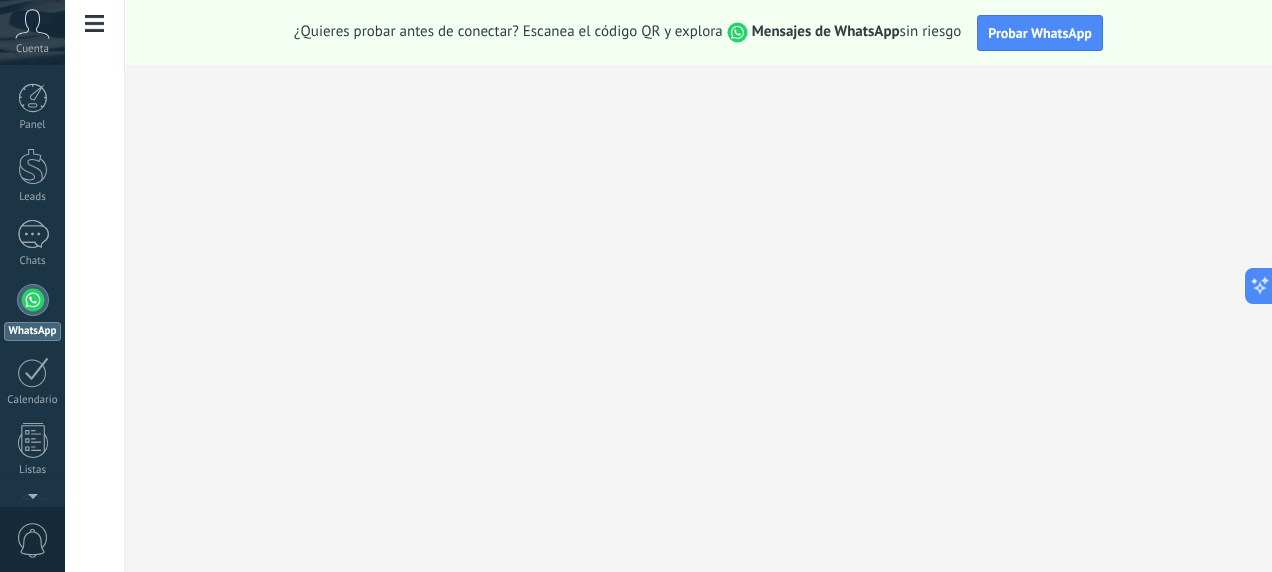 scroll, scrollTop: 0, scrollLeft: 0, axis: both 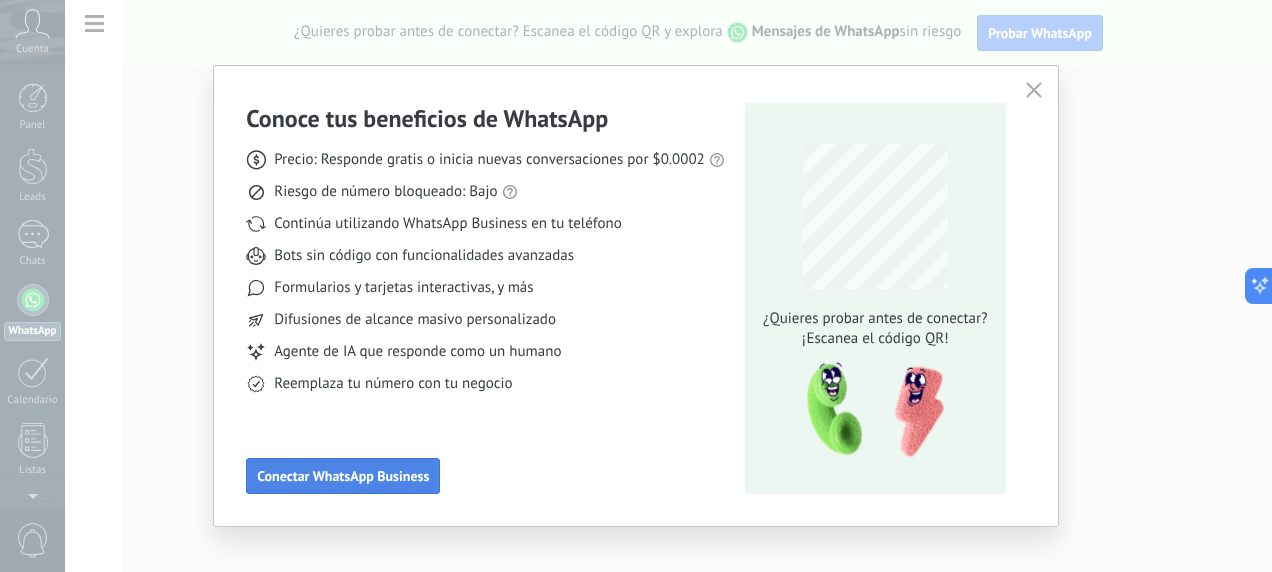 click on "Conectar WhatsApp Business" at bounding box center [343, 476] 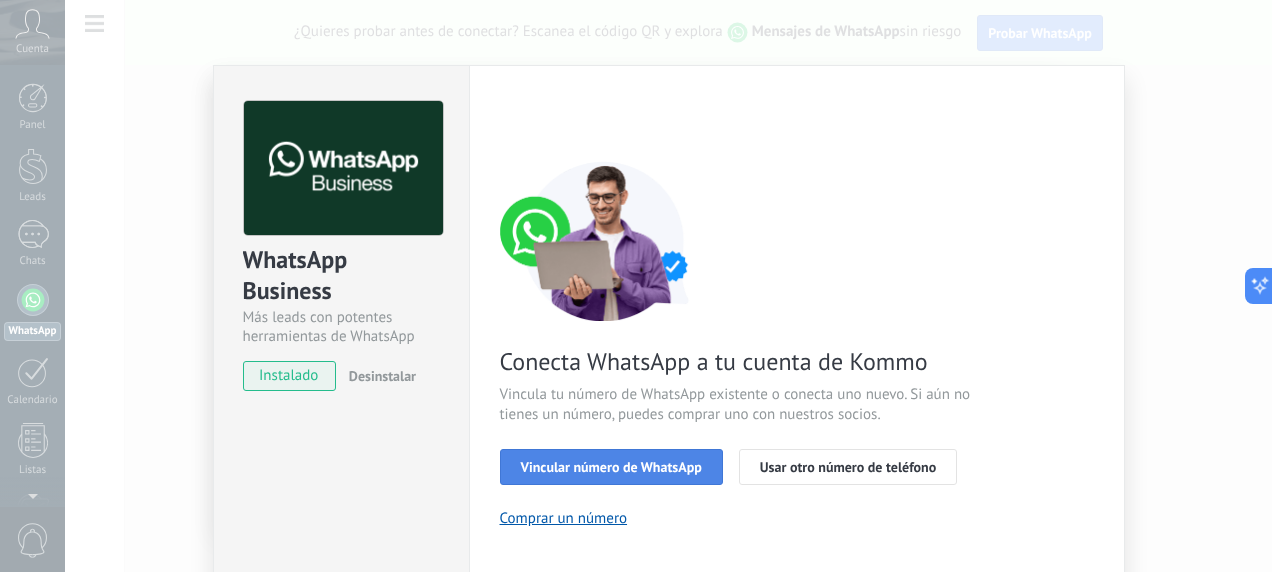 click on "Vincular número de WhatsApp" at bounding box center (611, 467) 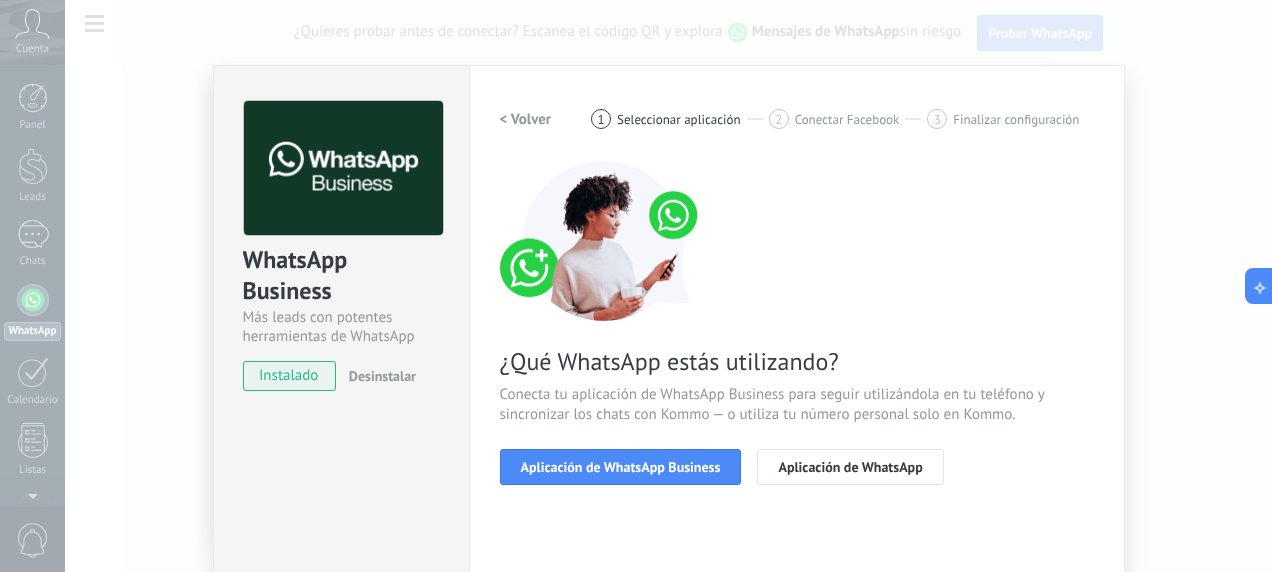 click on "Aplicación de WhatsApp Business" at bounding box center (621, 467) 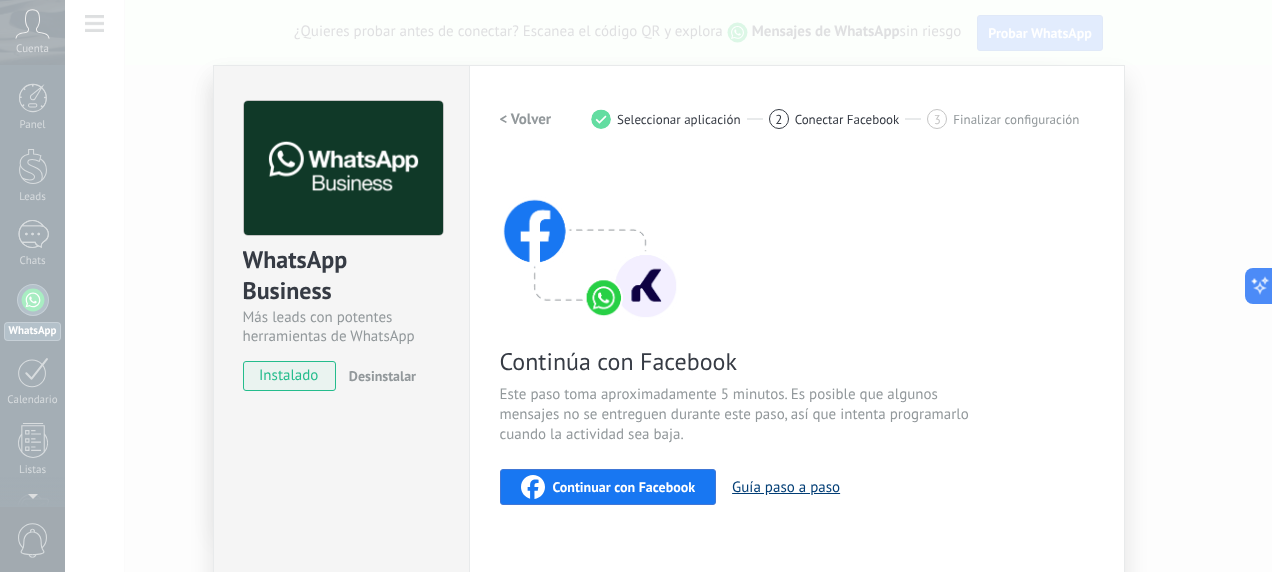 click on "Guía paso a paso" at bounding box center (786, 487) 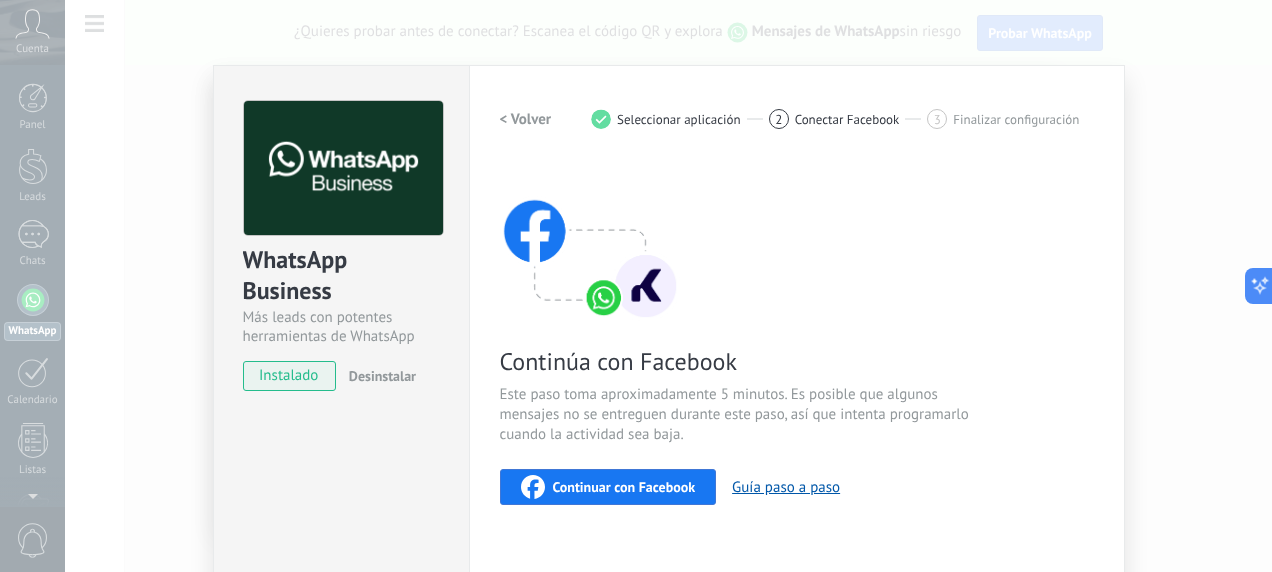 click on "Continuar con Facebook" at bounding box center [624, 487] 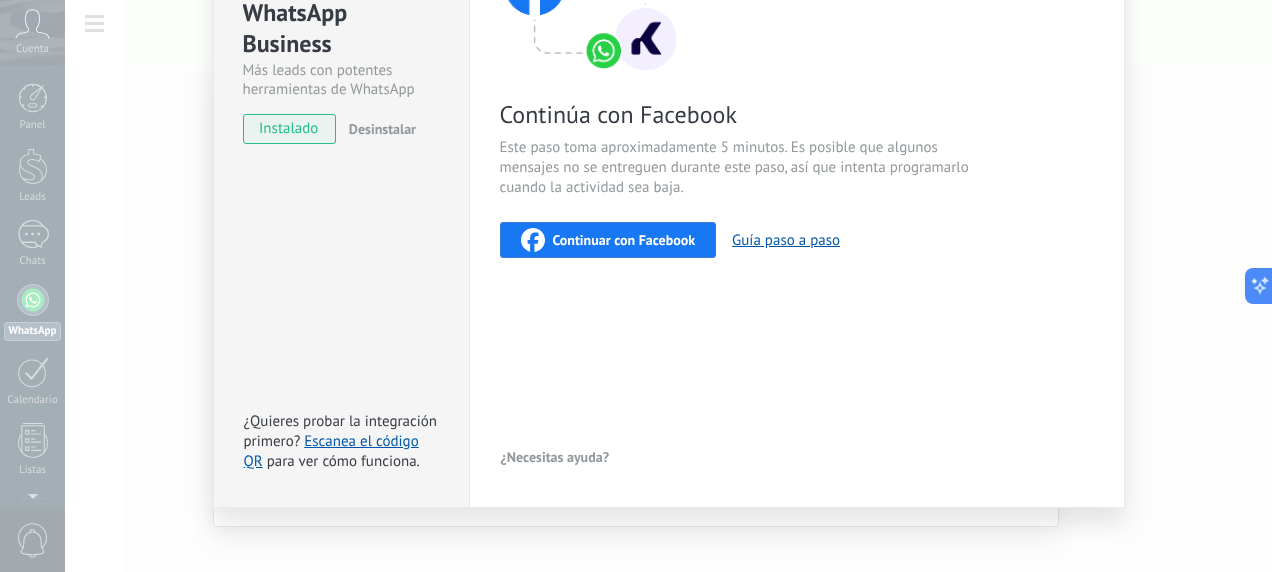 scroll, scrollTop: 257, scrollLeft: 0, axis: vertical 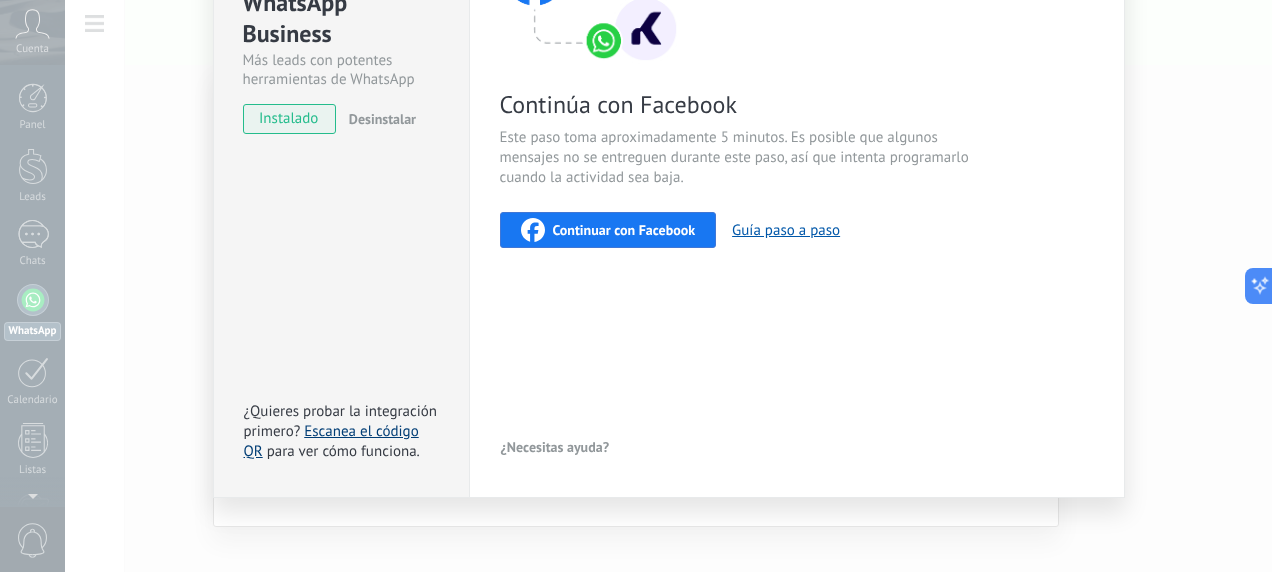 click on "Escanea el código QR" at bounding box center (331, 441) 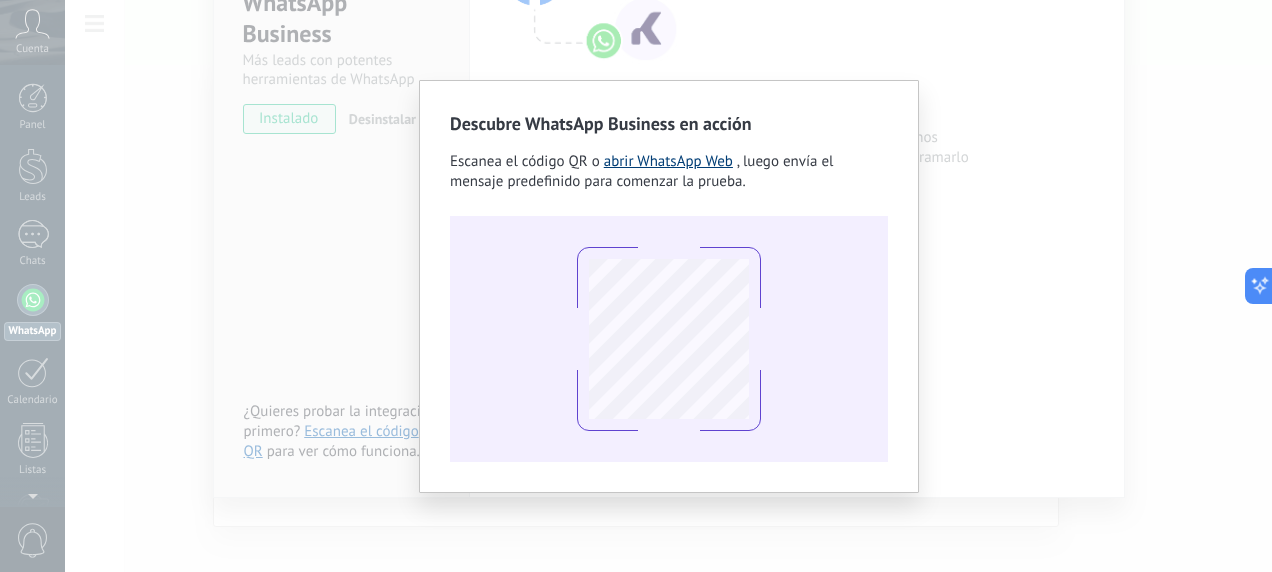 click on "abrir WhatsApp Web" at bounding box center [668, 161] 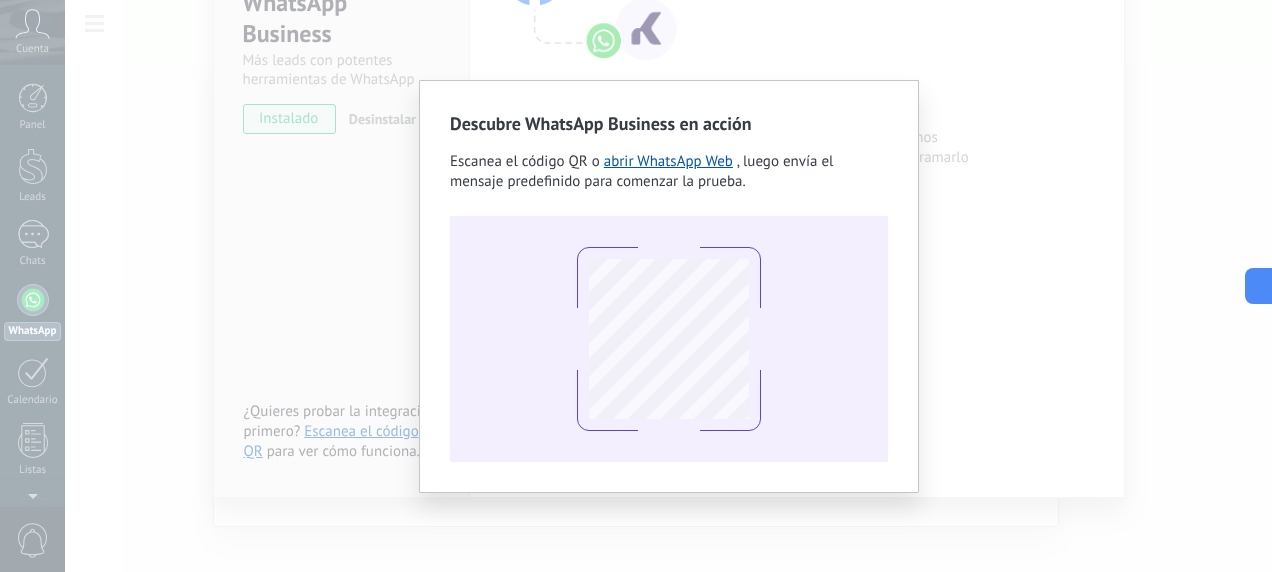 click on "Descubre WhatsApp Business en acción Escanea el código QR o   abrir WhatsApp Web   , luego envía el mensaje predefinido para comenzar la prueba." at bounding box center (636, 286) 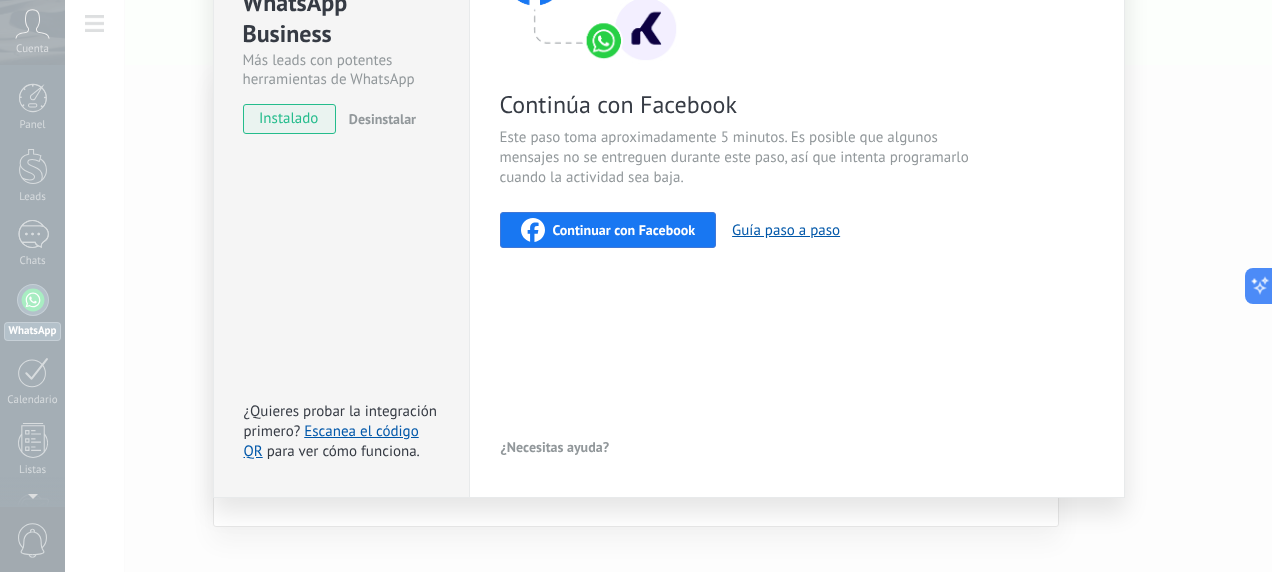 scroll, scrollTop: 0, scrollLeft: 0, axis: both 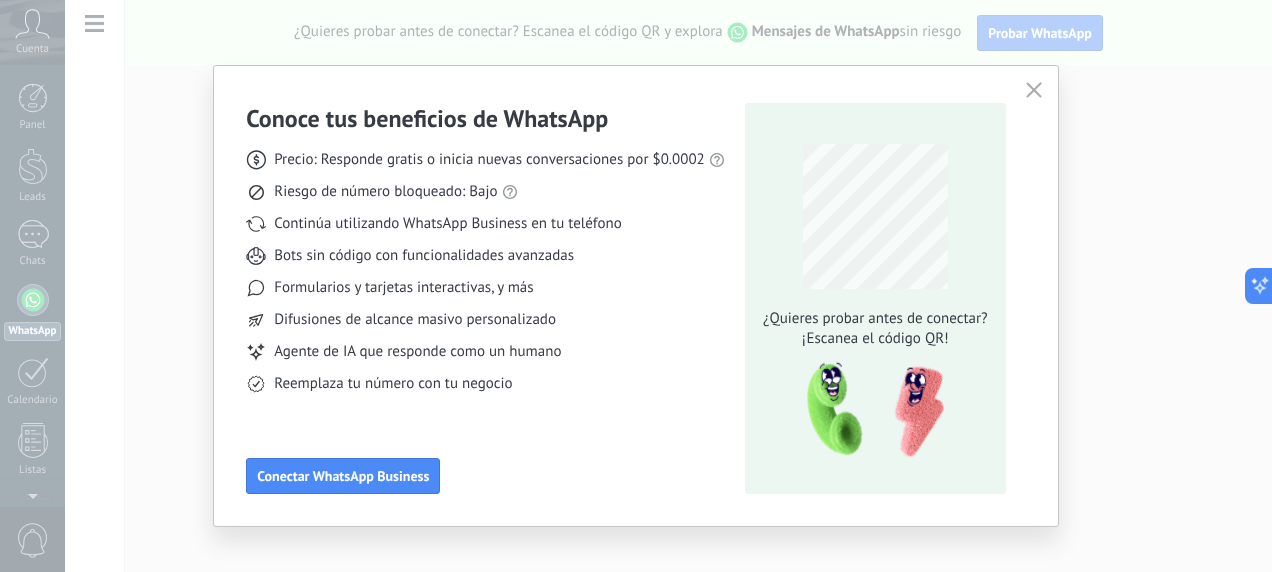 drag, startPoint x: 1024, startPoint y: 88, endPoint x: 1090, endPoint y: 89, distance: 66.007576 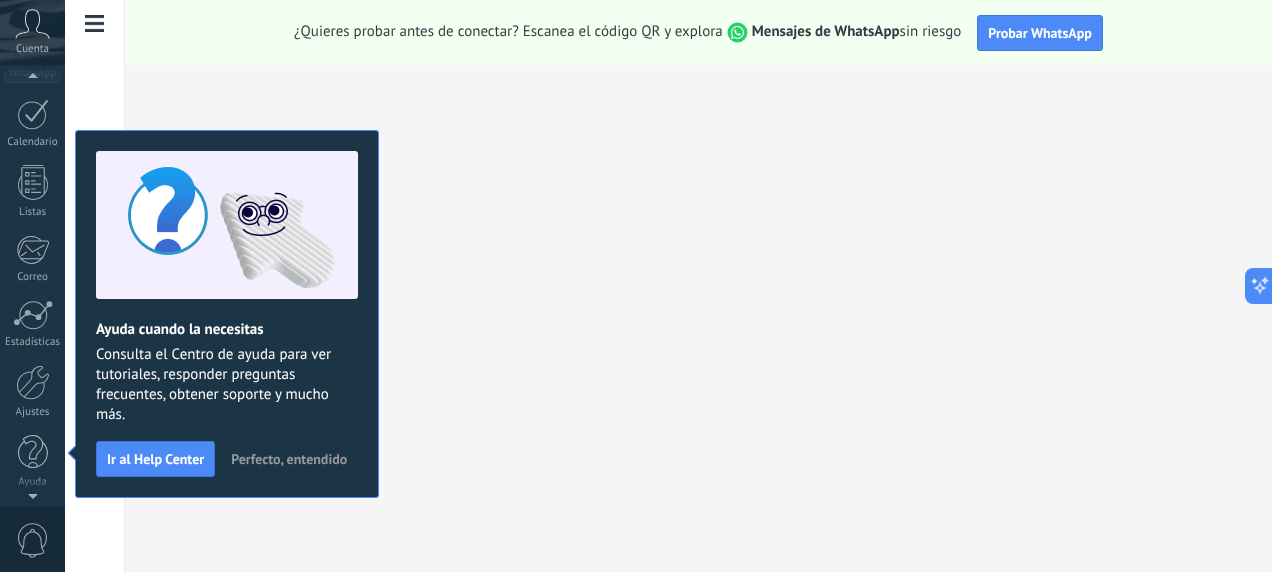 scroll, scrollTop: 0, scrollLeft: 0, axis: both 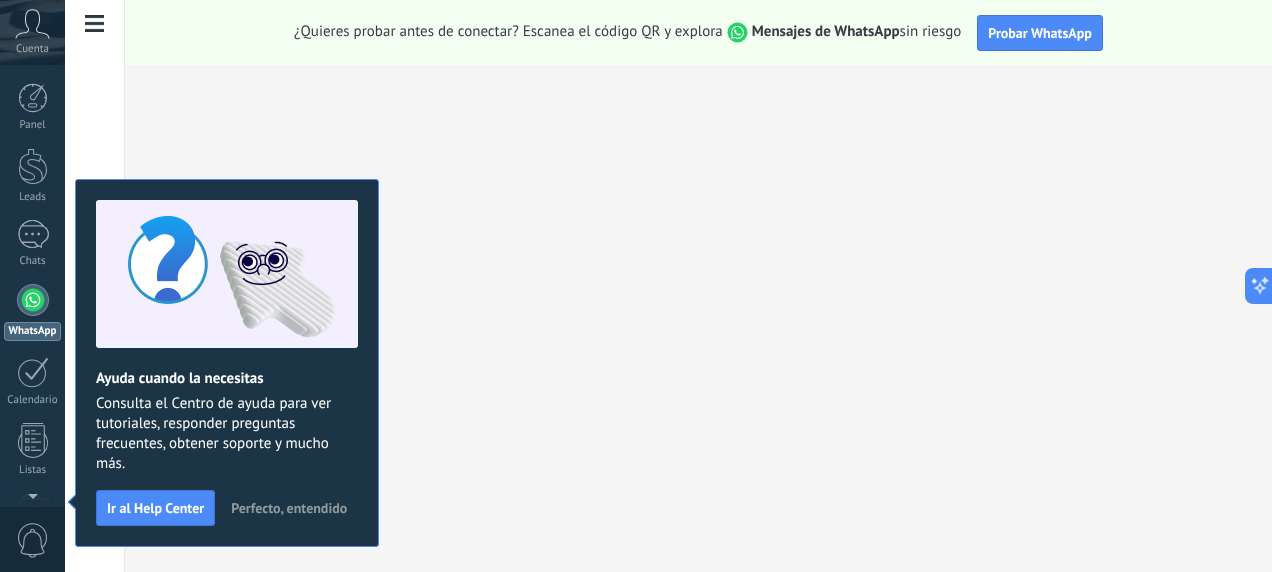 click at bounding box center [33, 300] 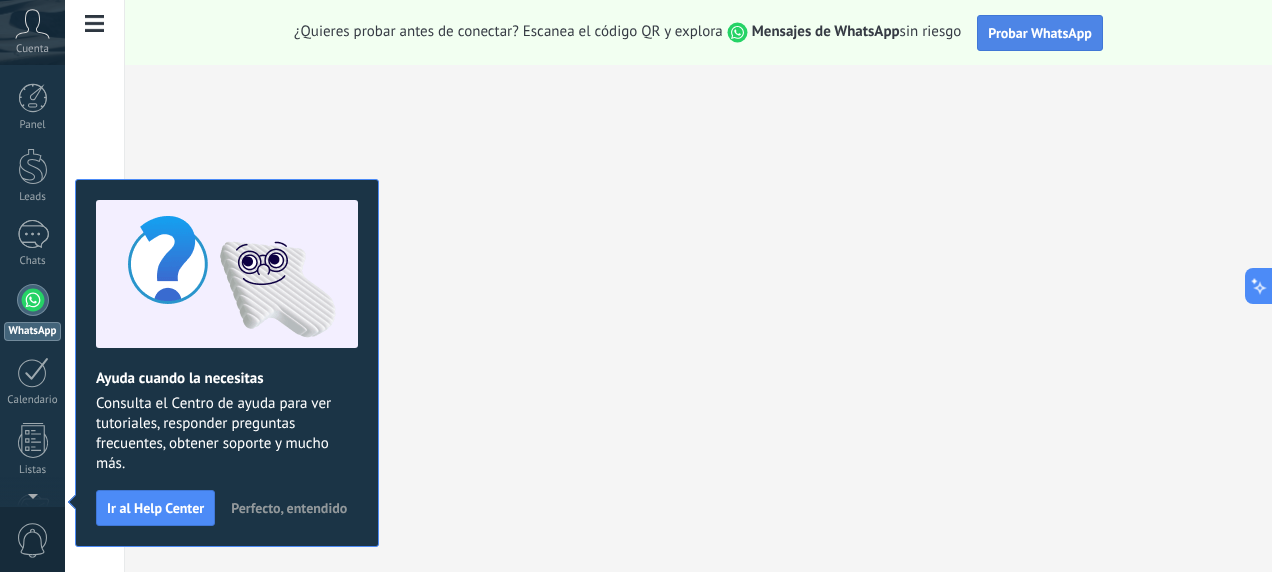 click on "Probar WhatsApp" at bounding box center (1040, 33) 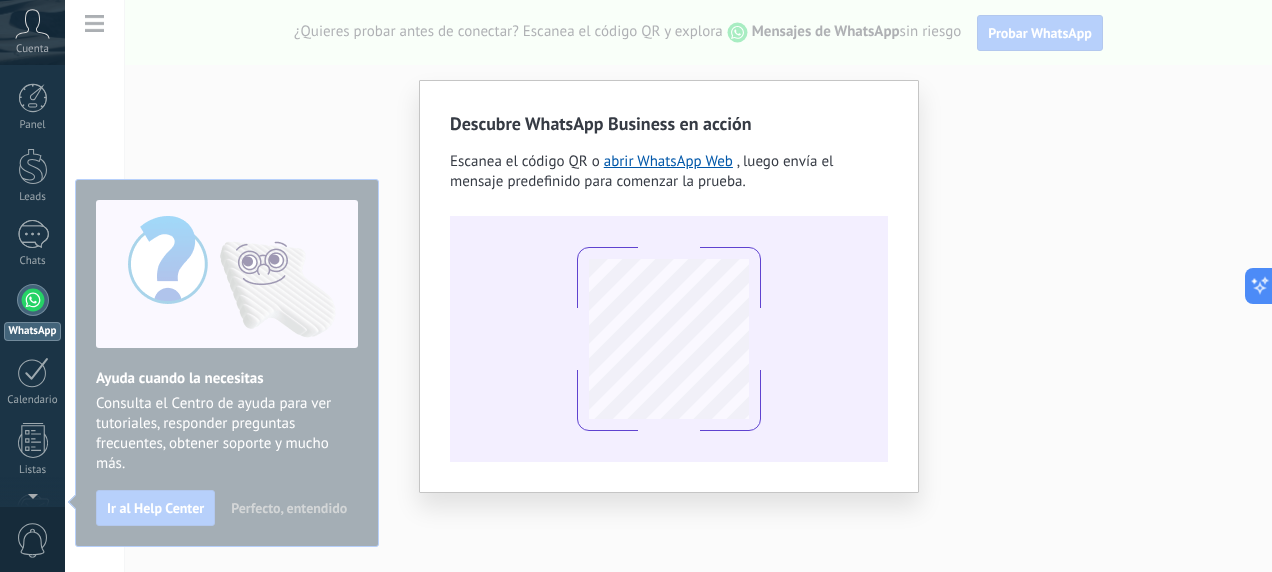 click on "Descubre WhatsApp Business en acción Escanea el código QR o   abrir WhatsApp Web   , luego envía el mensaje predefinido para comenzar la prueba." at bounding box center [668, 286] 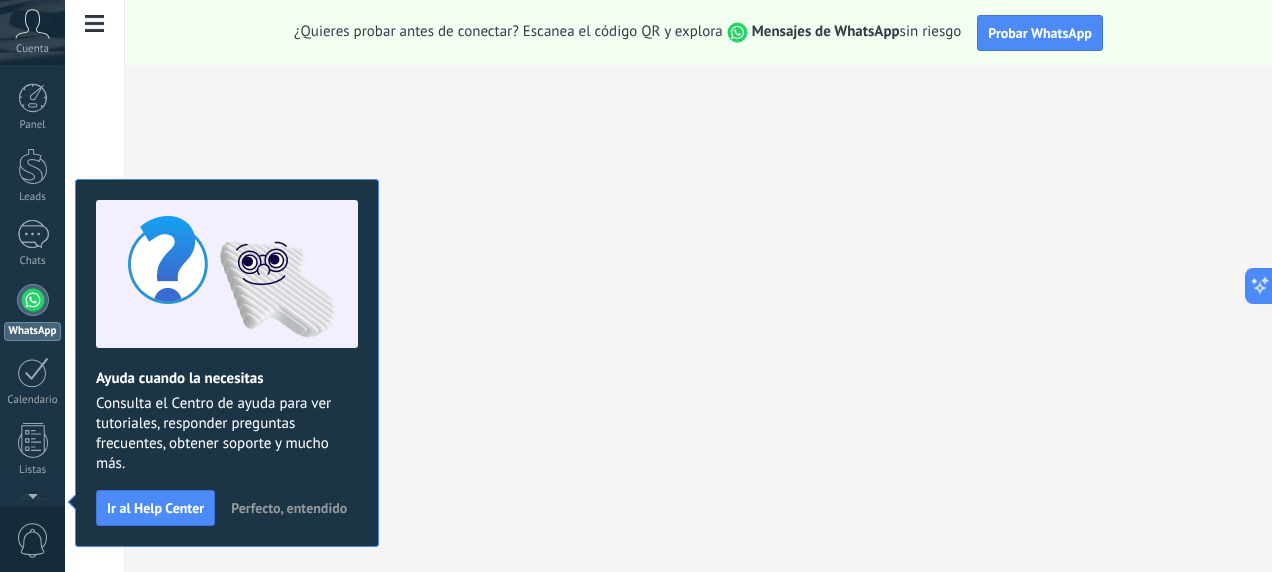 click on "Cuenta" at bounding box center [32, 32] 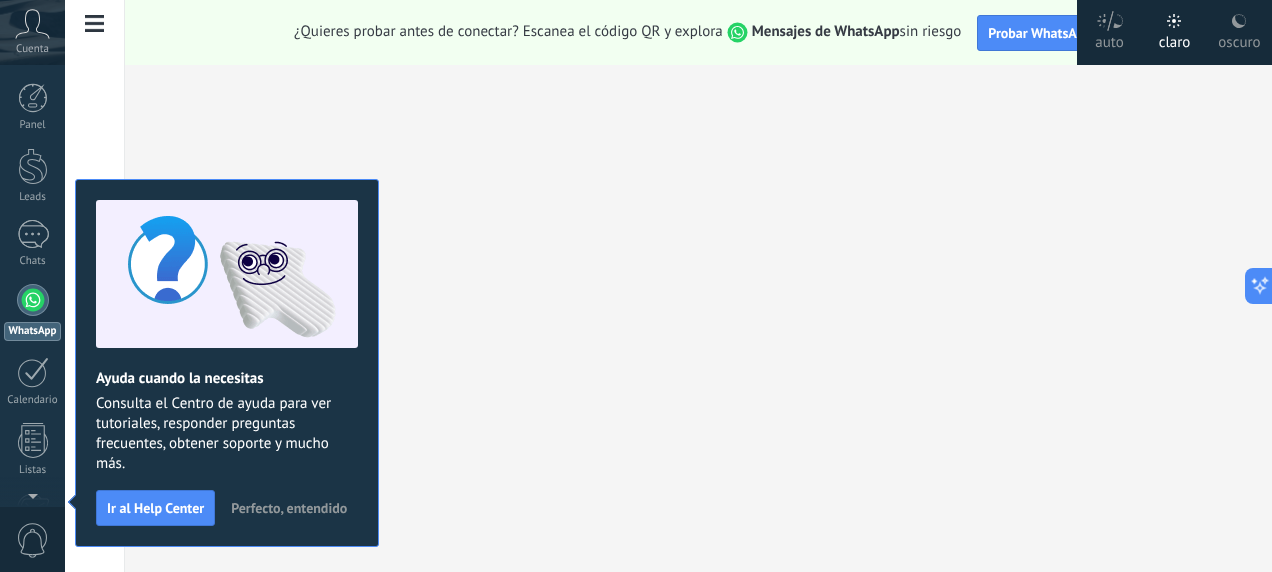 click on "oscuro" at bounding box center (1109, 39) 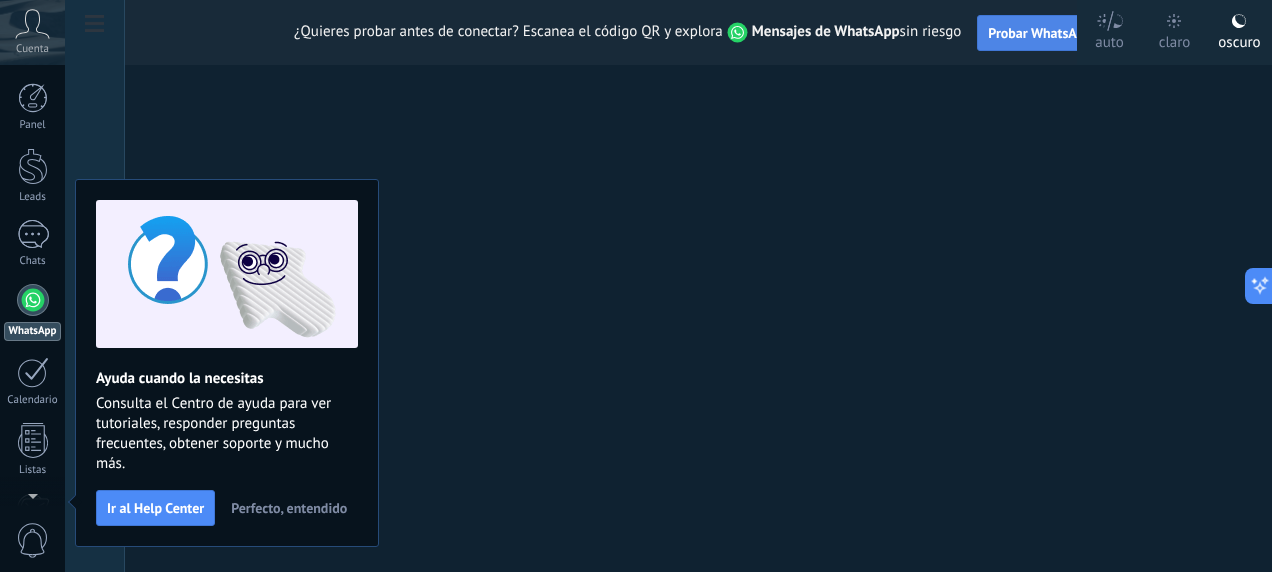 click on "Probar WhatsApp" at bounding box center (1040, 33) 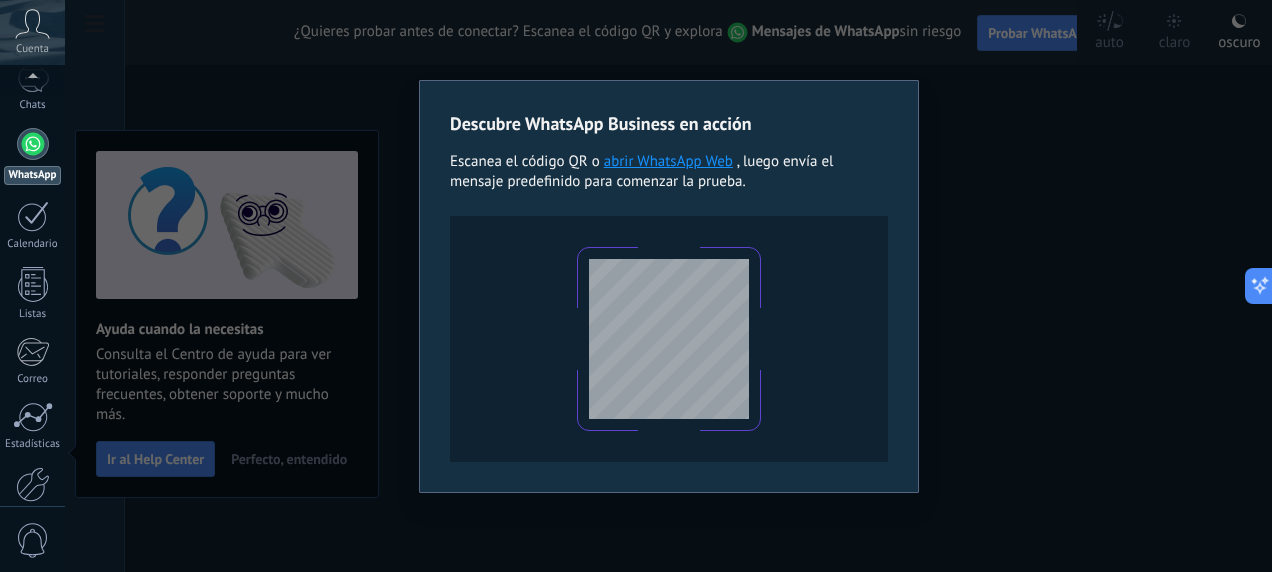 scroll, scrollTop: 258, scrollLeft: 0, axis: vertical 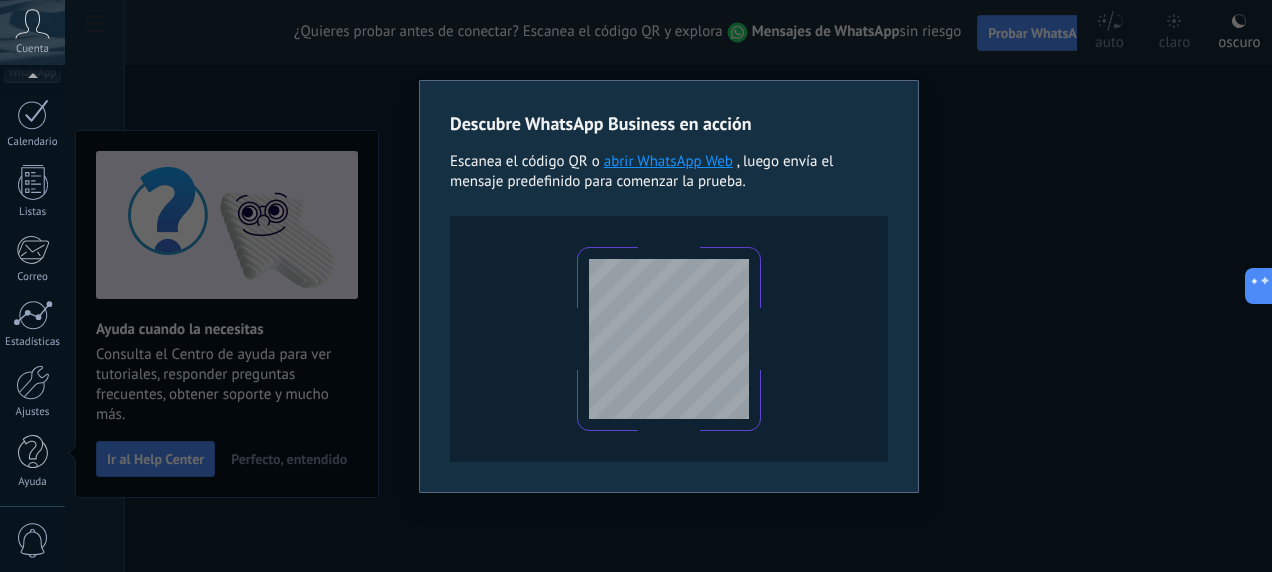 click on "0" at bounding box center [33, 540] 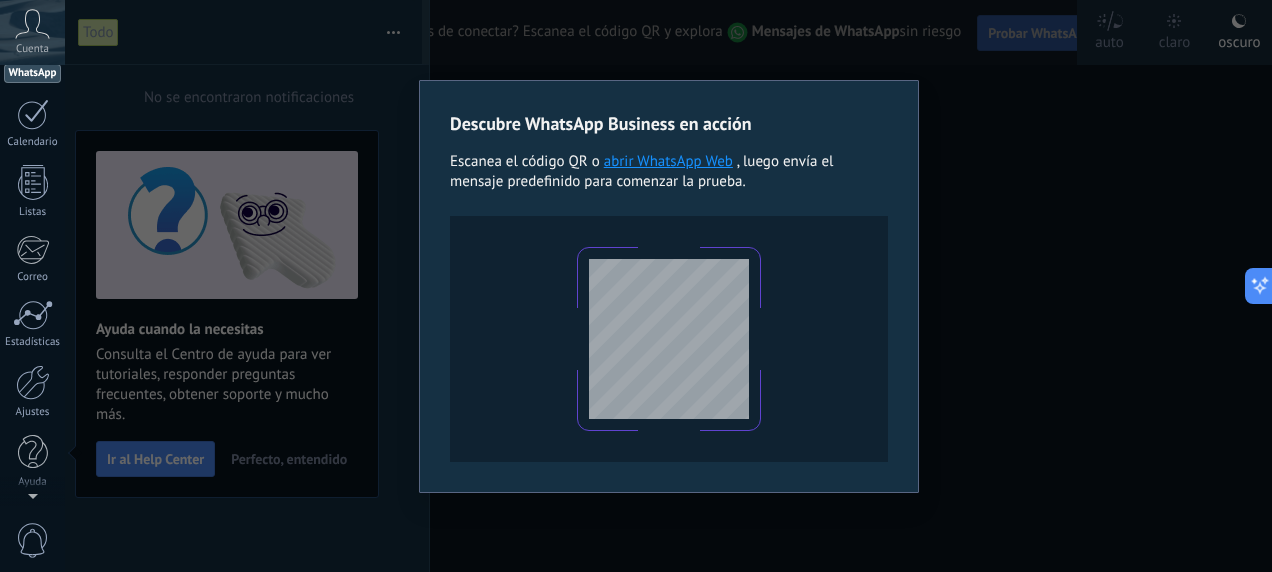 scroll, scrollTop: 0, scrollLeft: 0, axis: both 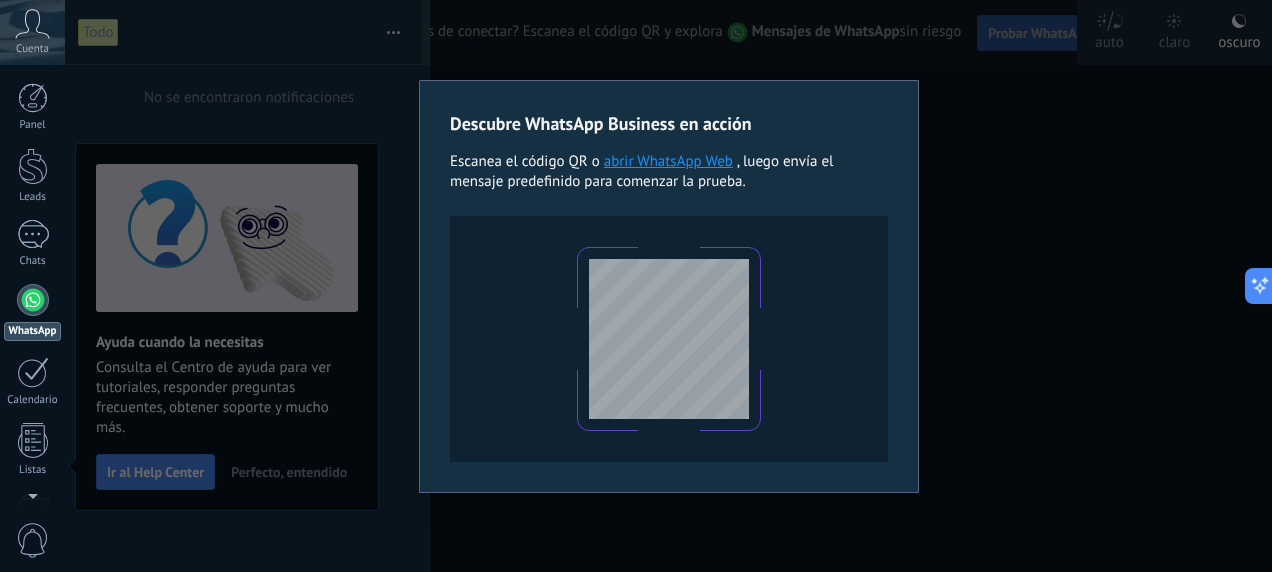 click on "Descubre WhatsApp Business en acción Escanea el código QR o   abrir WhatsApp Web   , luego envía el mensaje predefinido para comenzar la prueba." at bounding box center [668, 286] 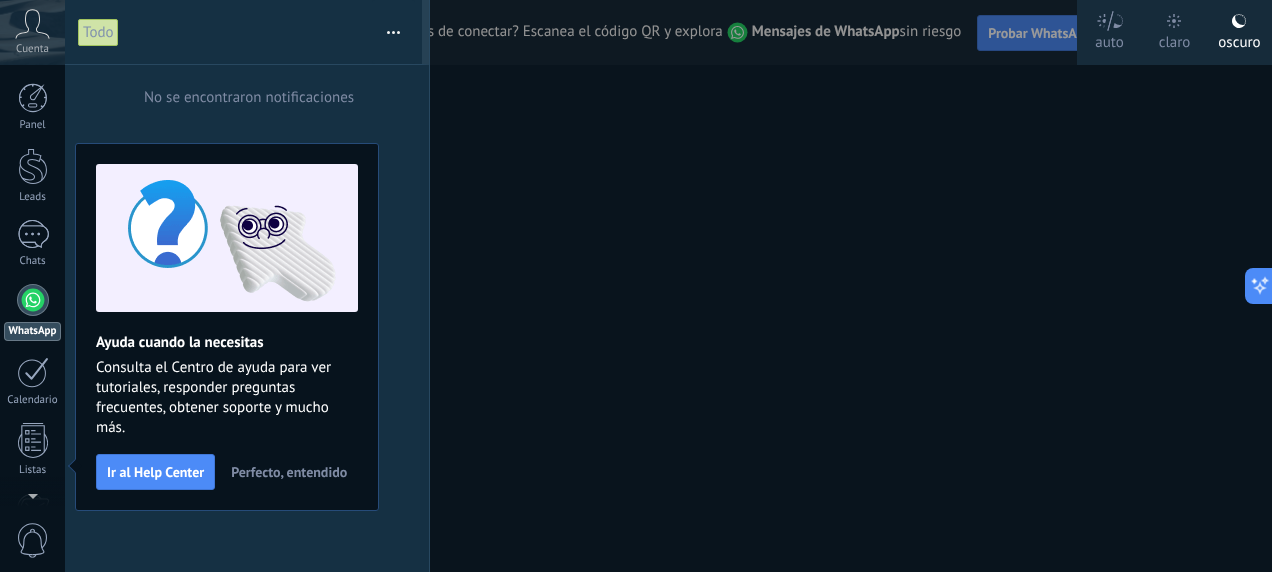 click at bounding box center (636, 286) 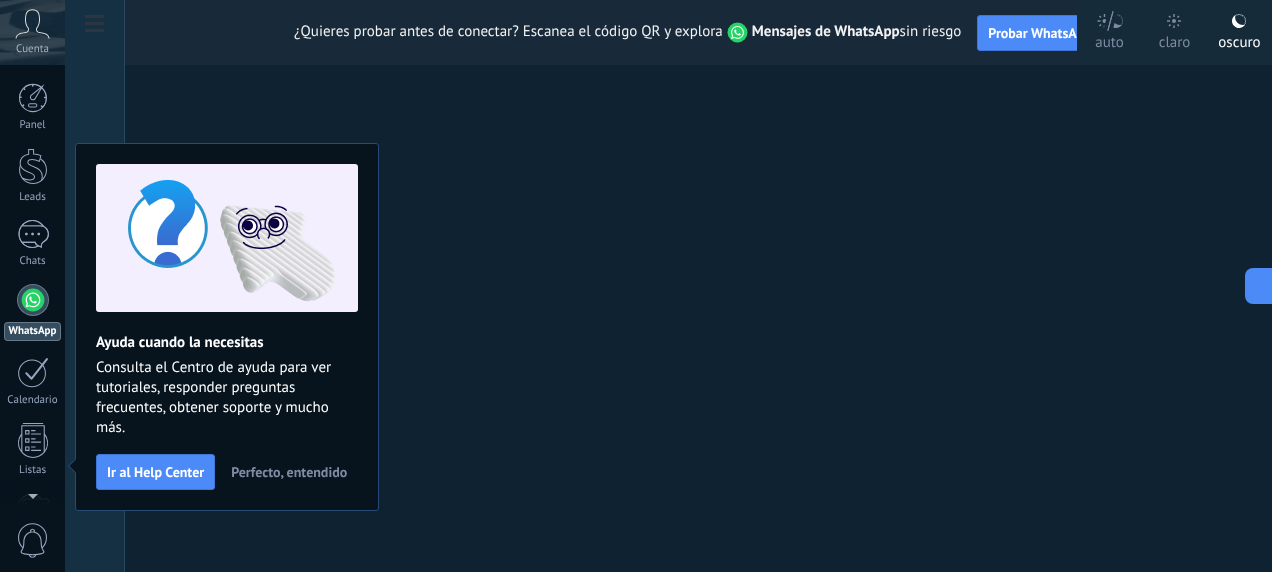 click at bounding box center [32, 24] 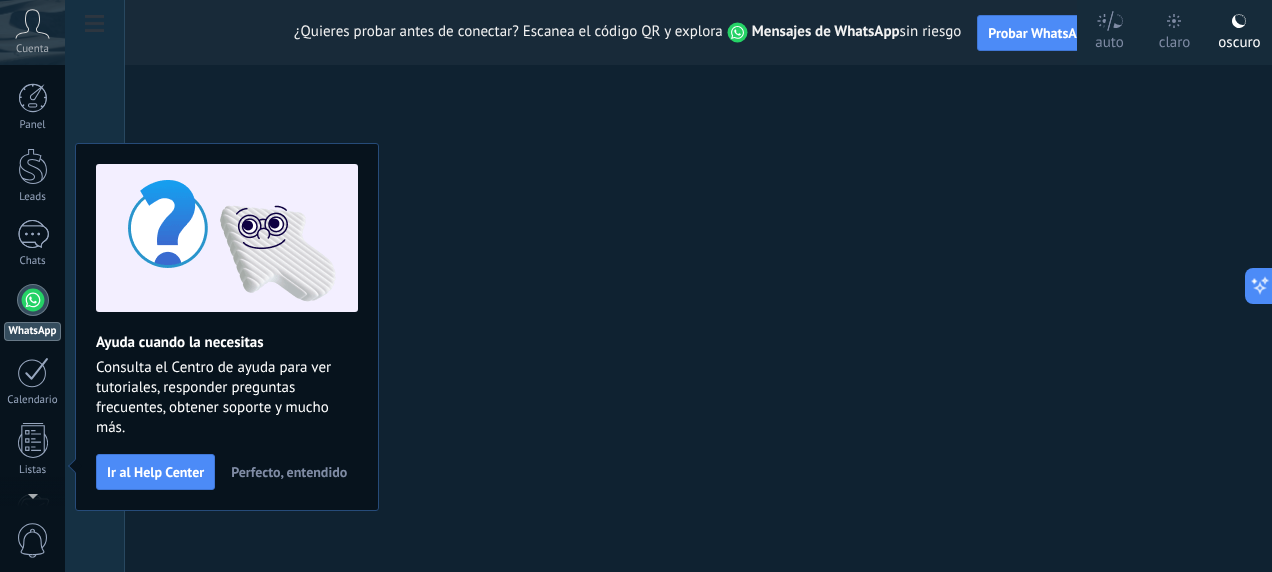 click on "Cuenta" at bounding box center [32, 49] 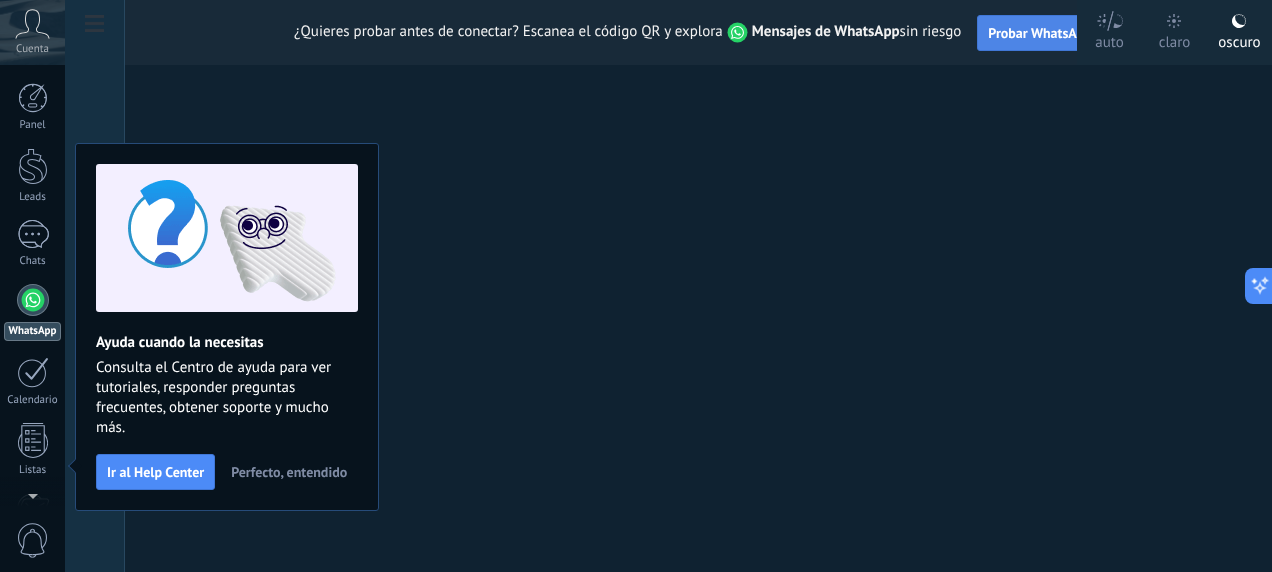 click on "Probar WhatsApp" at bounding box center (1040, 33) 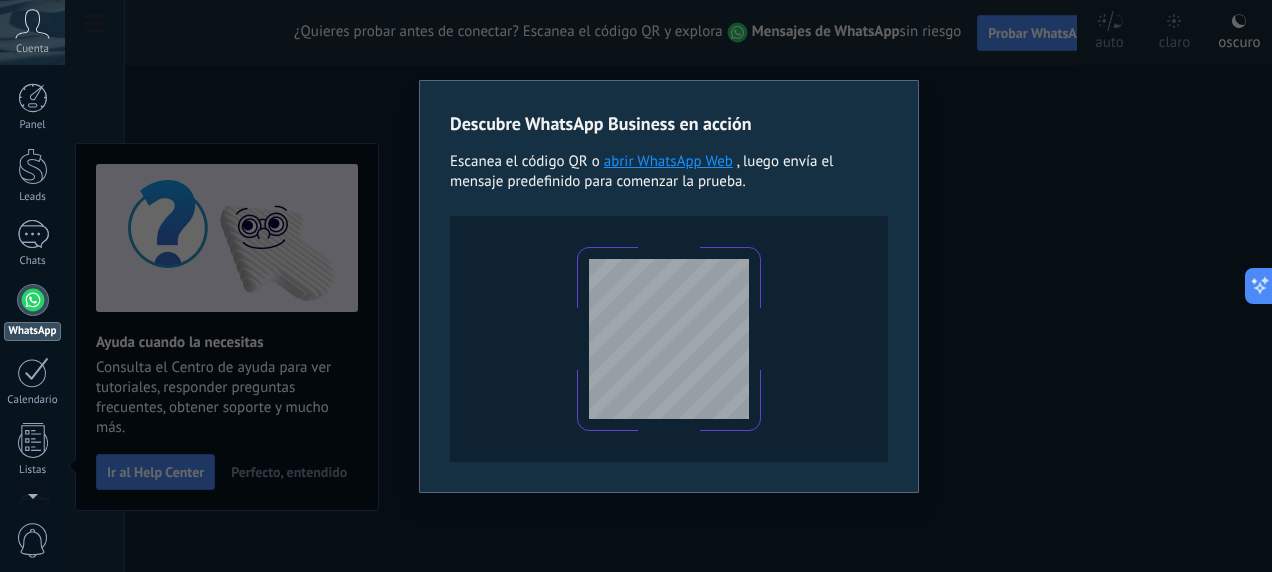 click on "abrir WhatsApp Web" at bounding box center (668, 161) 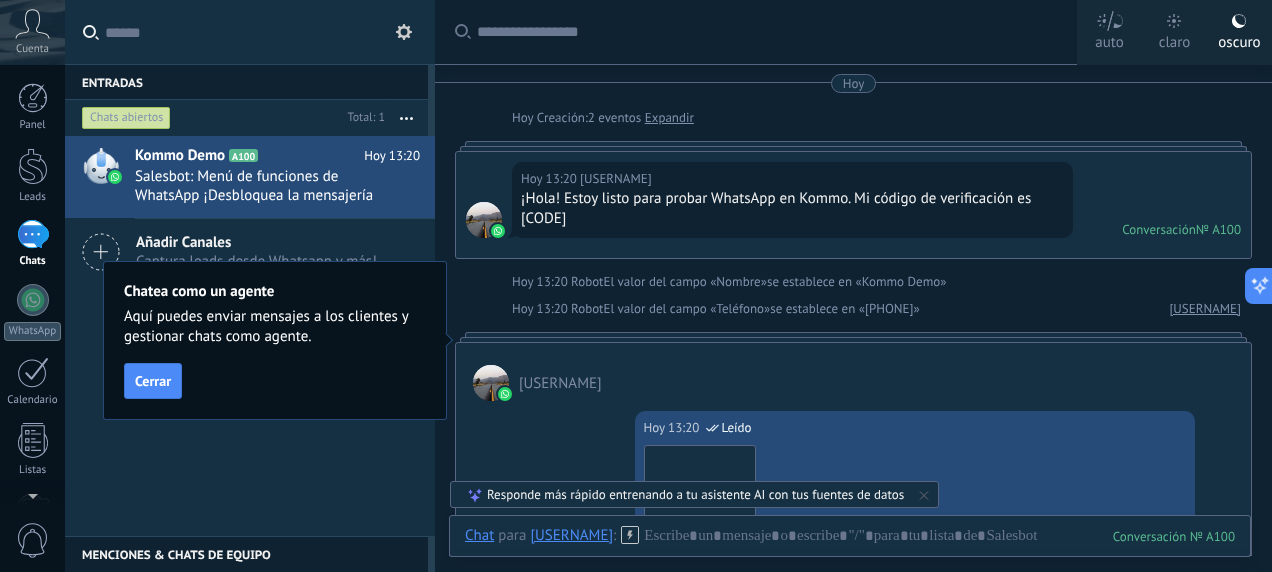 scroll, scrollTop: 1102, scrollLeft: 0, axis: vertical 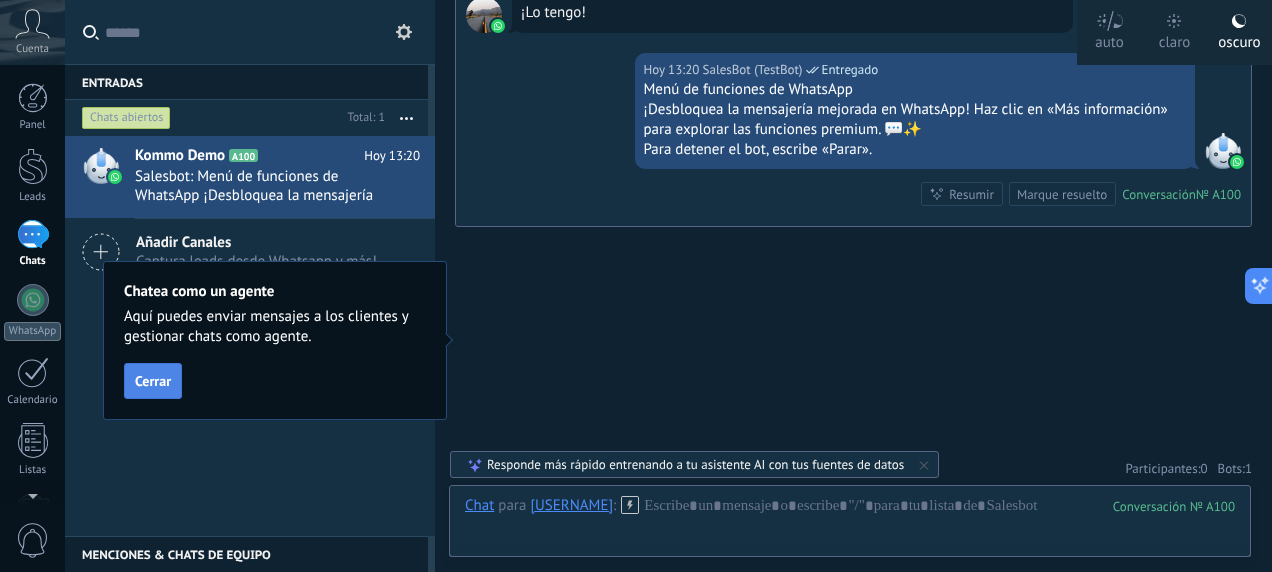click on "Cerrar" at bounding box center (153, 381) 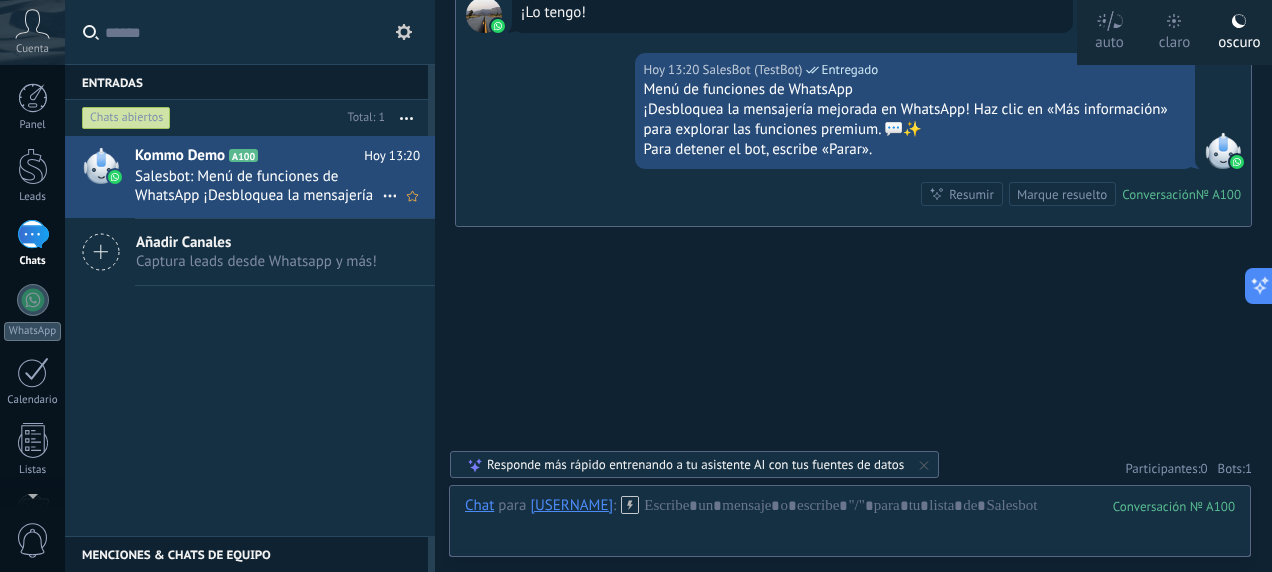click on "Salesbot: Menú de funciones de WhatsApp
¡Desbloquea la mensajería mejorada en WhatsApp! Haz clic en «Más información» para explorar las funciones premium. 💬✨
Para detener el bot, escribe «Parar»." at bounding box center [258, 186] 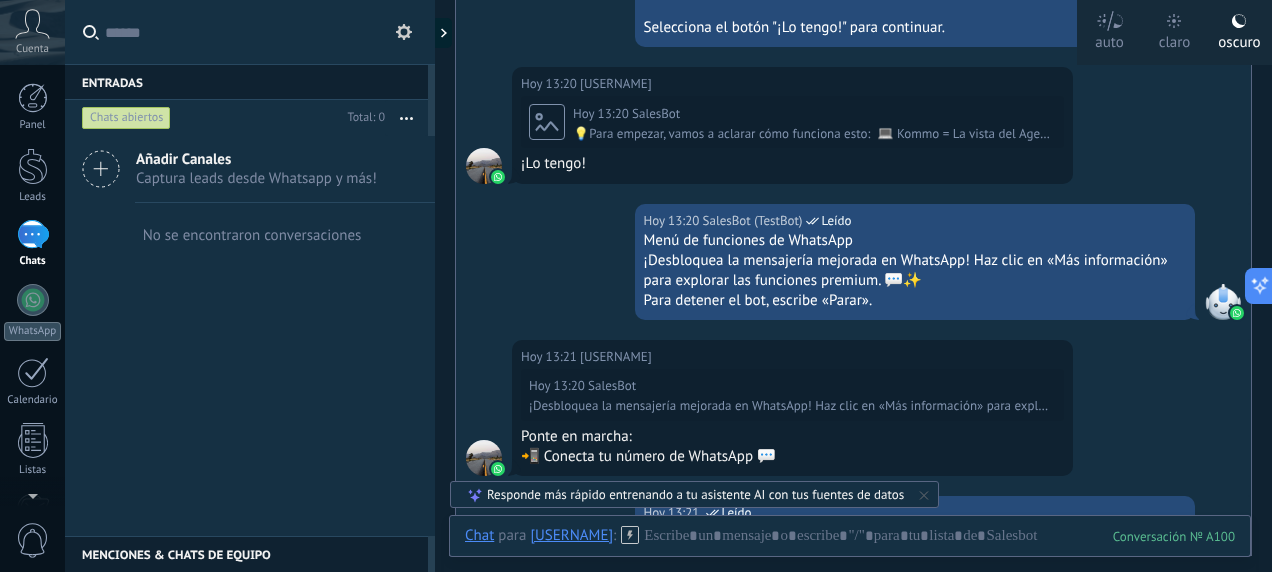 scroll, scrollTop: 1725, scrollLeft: 0, axis: vertical 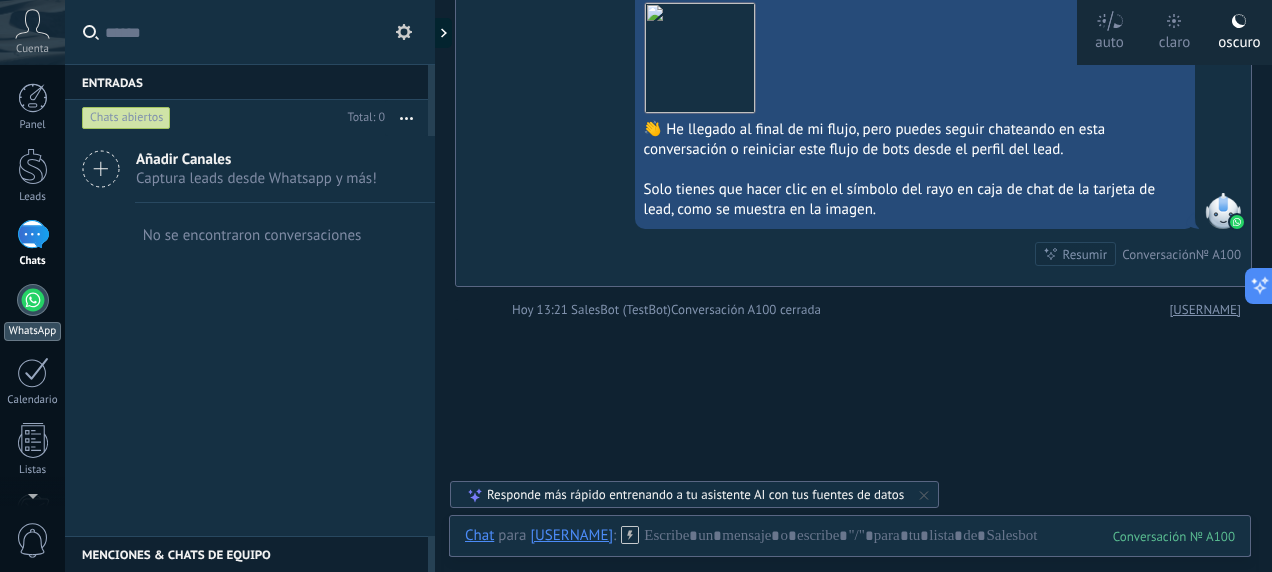 click at bounding box center (33, 300) 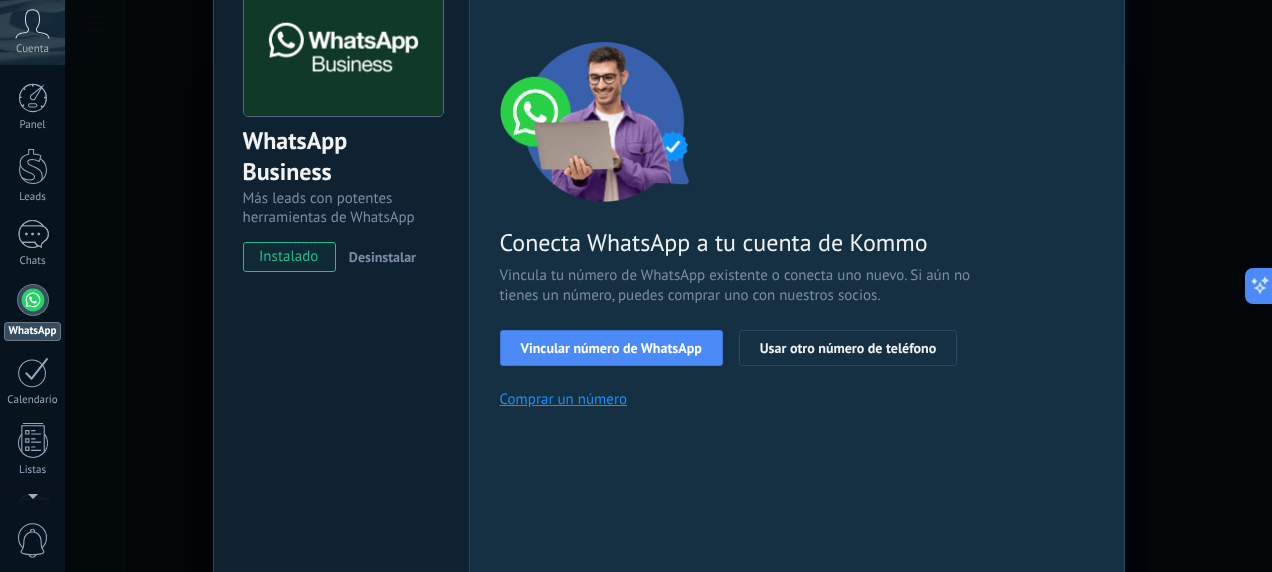 scroll, scrollTop: 123, scrollLeft: 0, axis: vertical 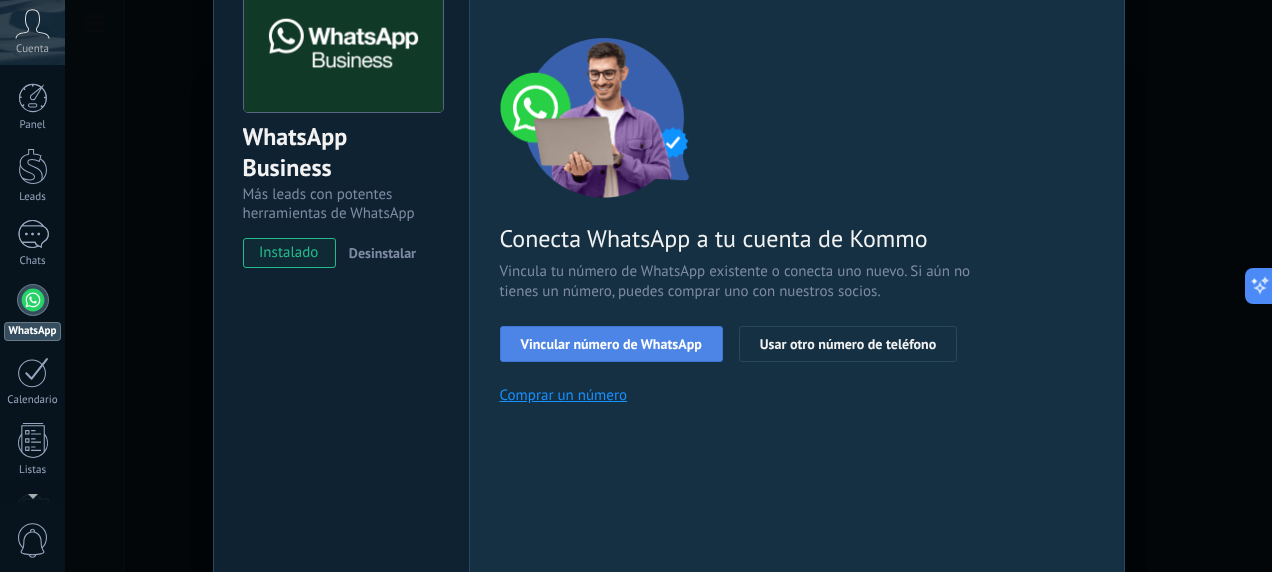 click on "Vincular número de WhatsApp" at bounding box center [611, 467] 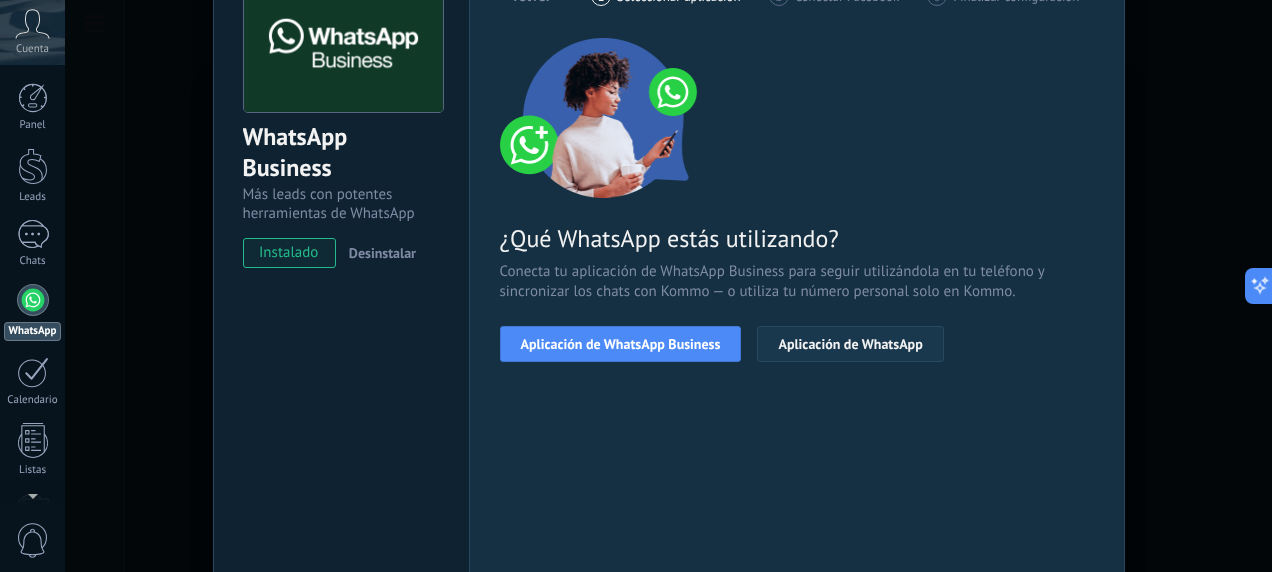 click on "Aplicación de WhatsApp" at bounding box center [850, 344] 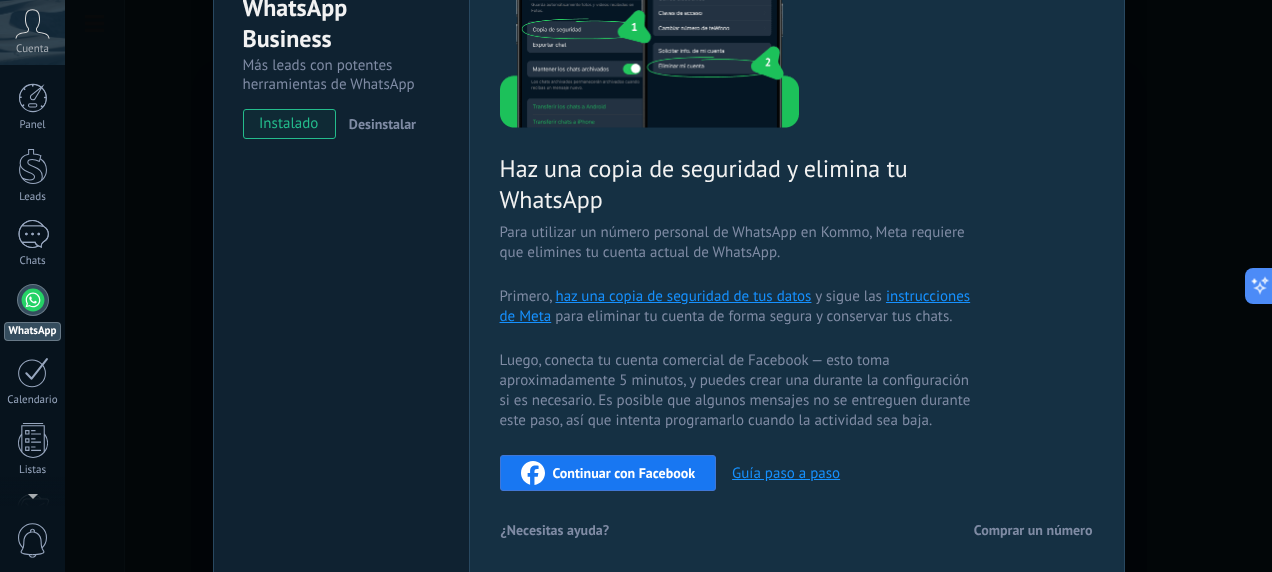 scroll, scrollTop: 247, scrollLeft: 0, axis: vertical 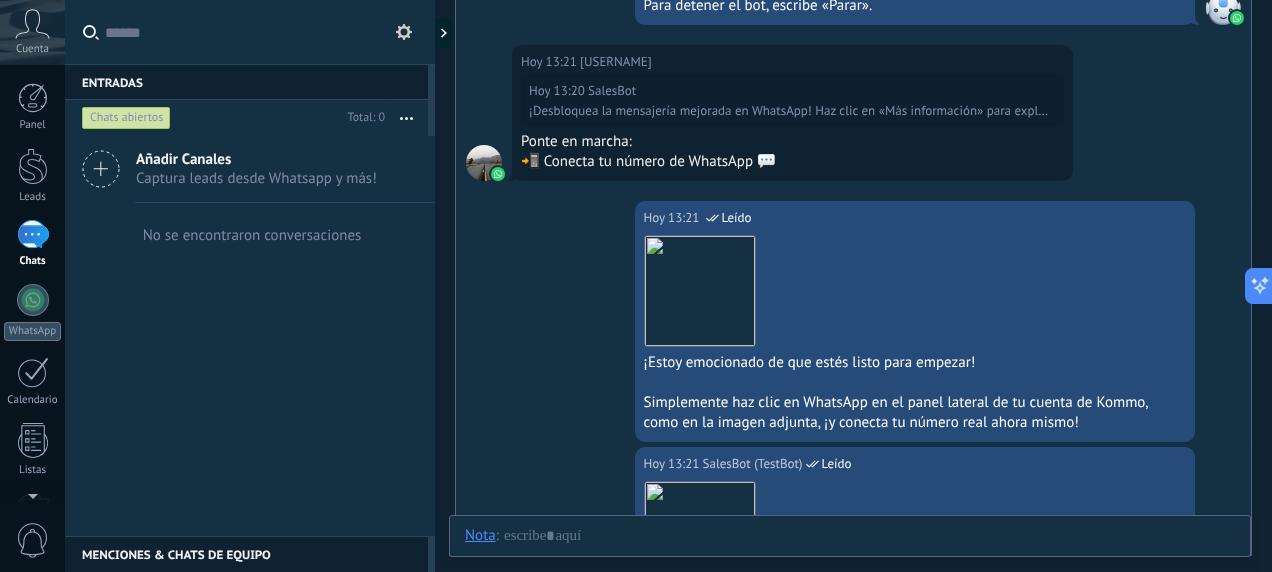 click on "📲 Conecta tu número de WhatsApp 💬" at bounding box center [792, 162] 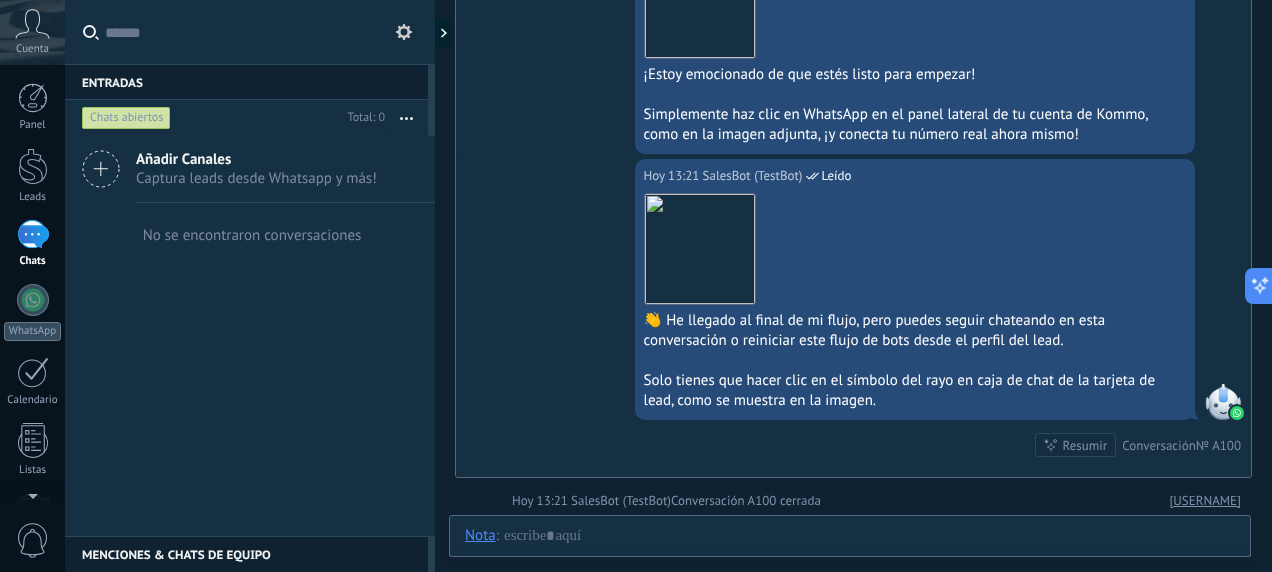 scroll, scrollTop: 1559, scrollLeft: 0, axis: vertical 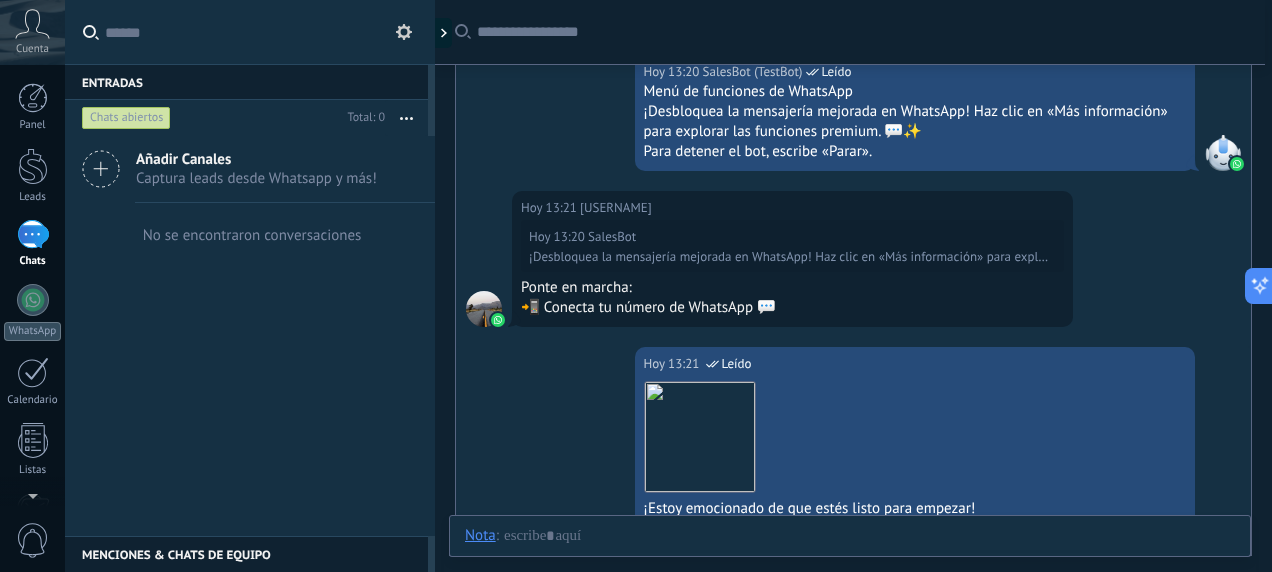 click on "¡Desbloquea la mensajería mejorada en WhatsApp! Haz clic en «Más información» para explorar las funciones premium. 💬✨" at bounding box center (790, 257) 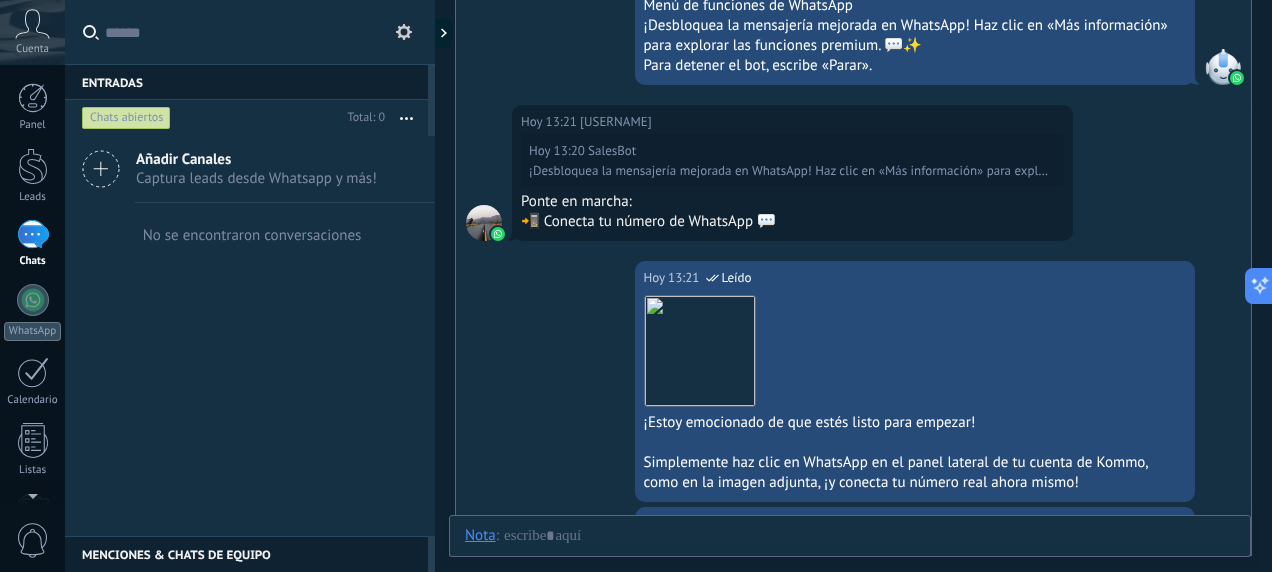 scroll, scrollTop: 1205, scrollLeft: 0, axis: vertical 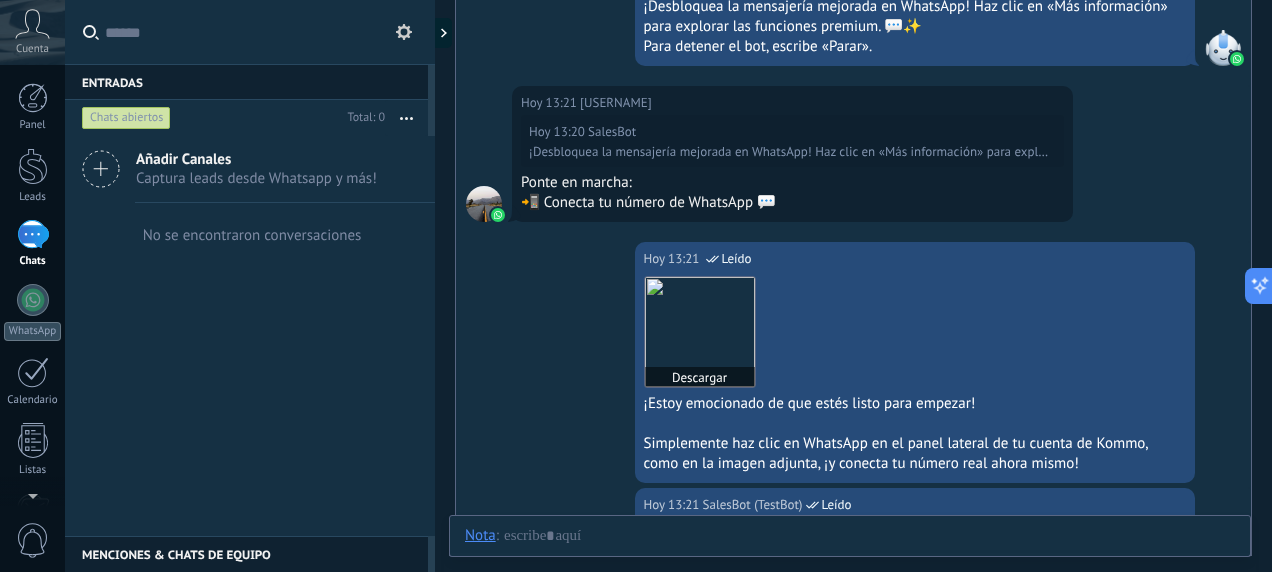 click at bounding box center [700, 332] 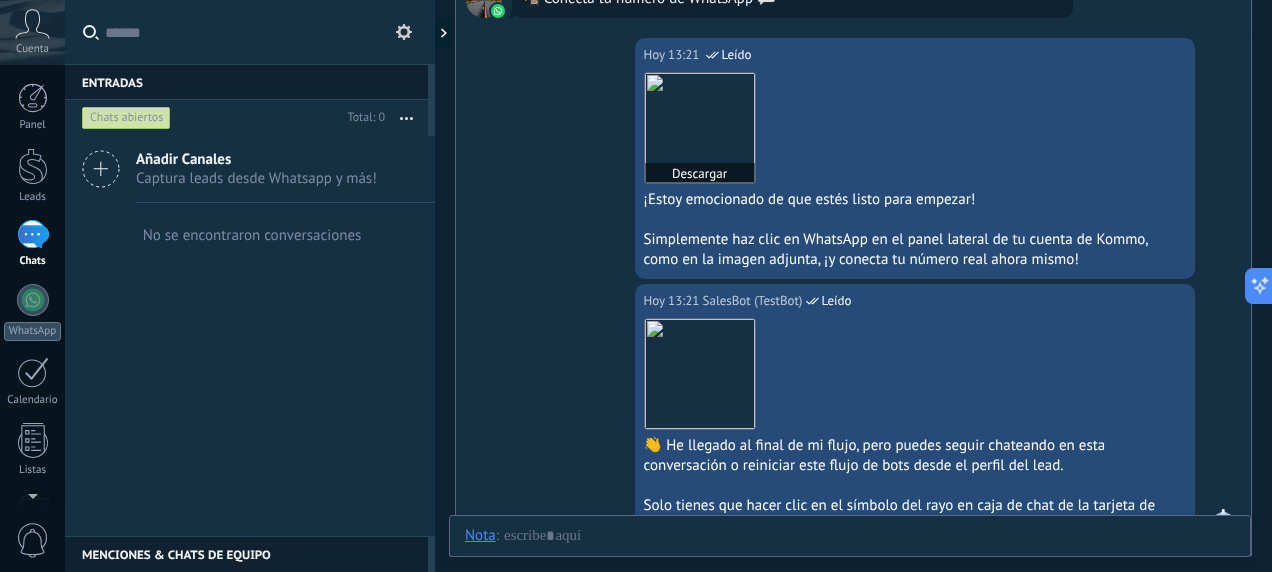 scroll, scrollTop: 1411, scrollLeft: 0, axis: vertical 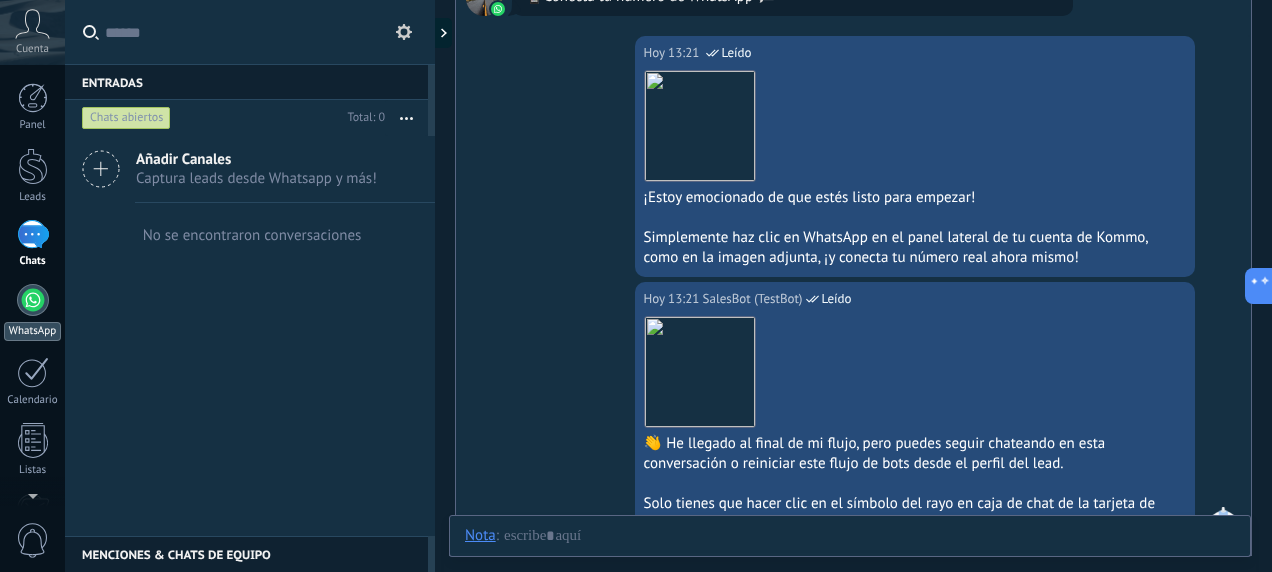 click at bounding box center (33, 300) 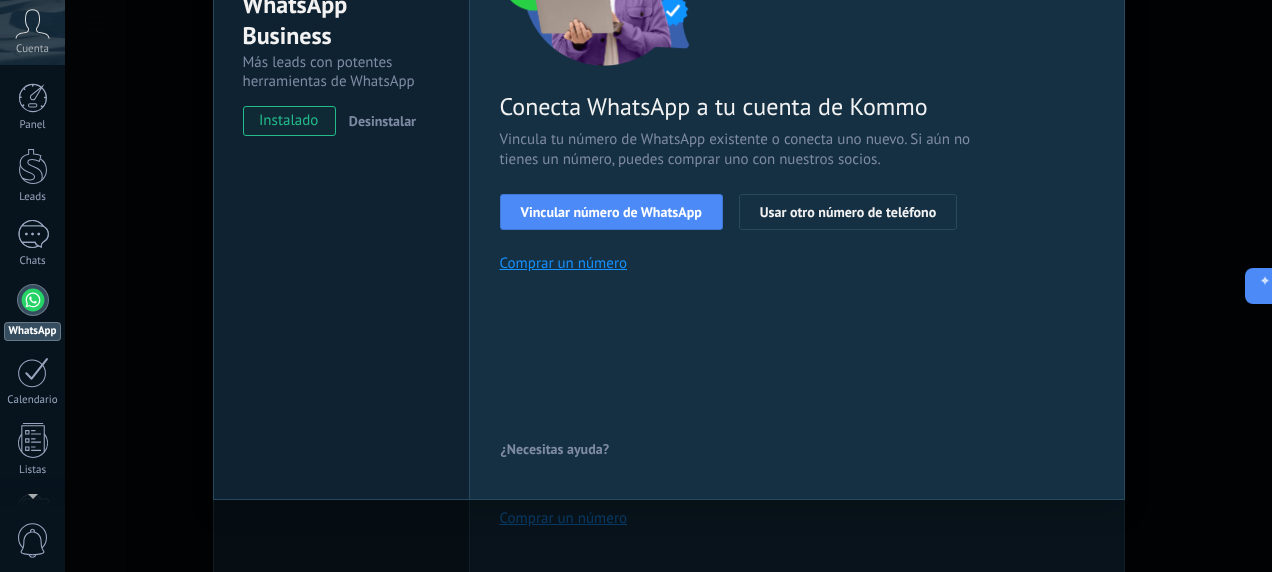 scroll, scrollTop: 257, scrollLeft: 0, axis: vertical 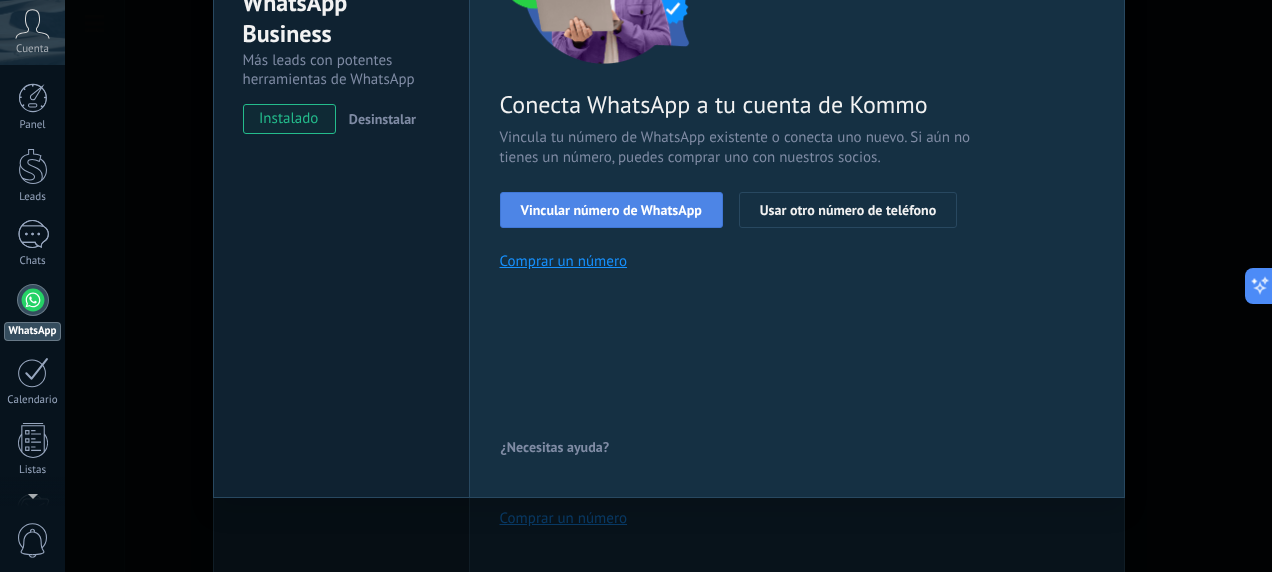 click on "Vincular número de WhatsApp" at bounding box center (611, 467) 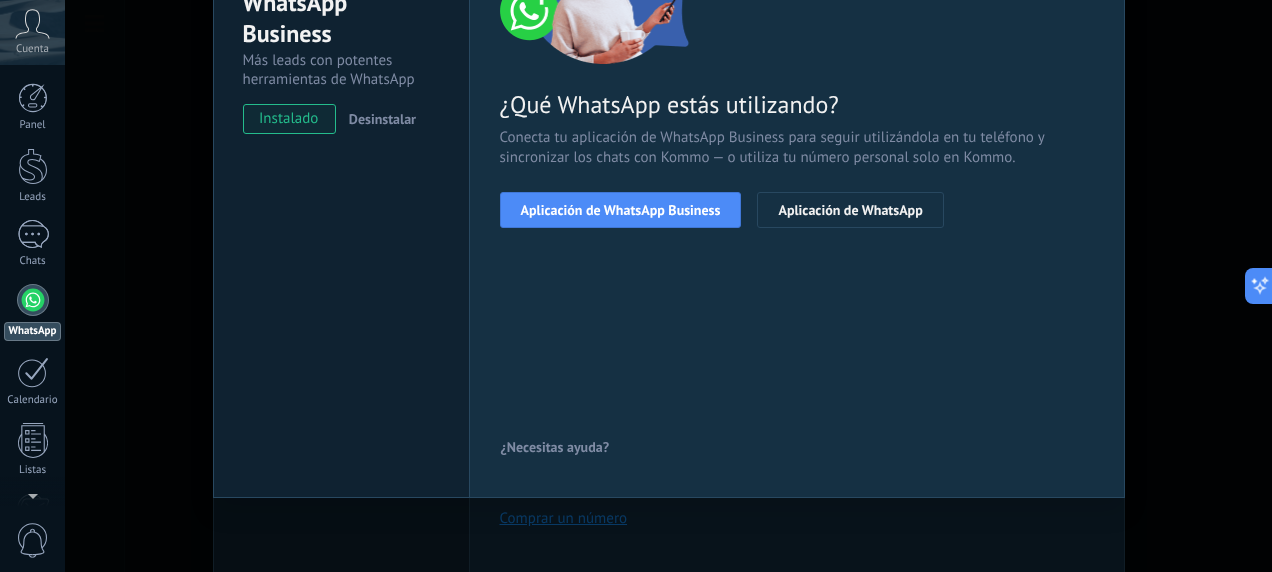 click on "Aplicación de WhatsApp Business" at bounding box center [621, 210] 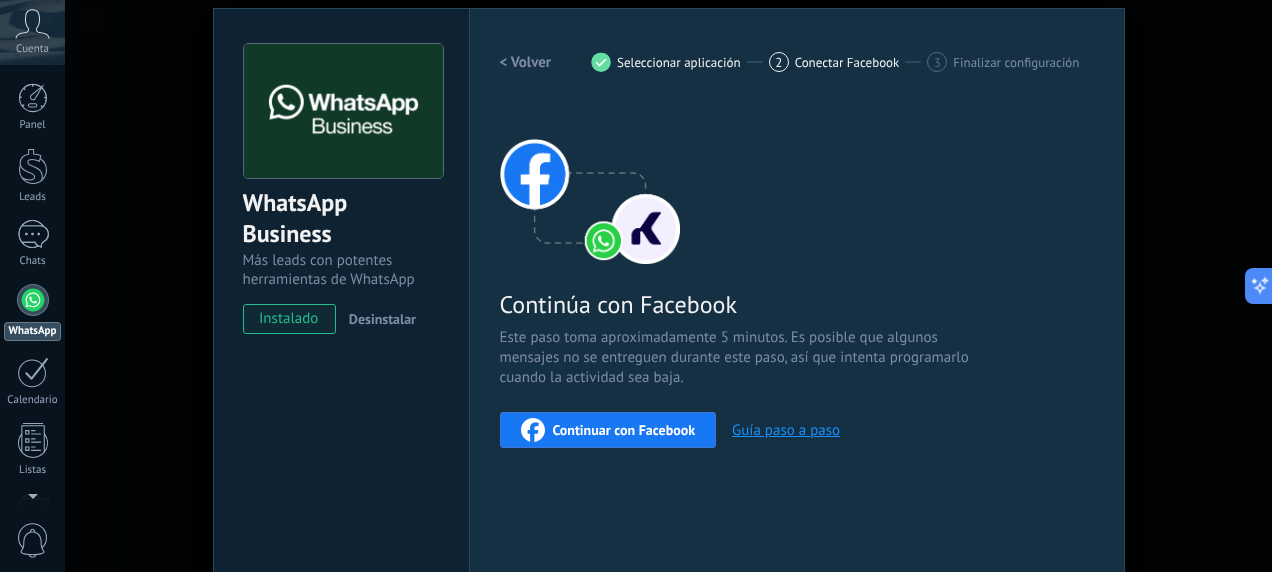 scroll, scrollTop: 49, scrollLeft: 0, axis: vertical 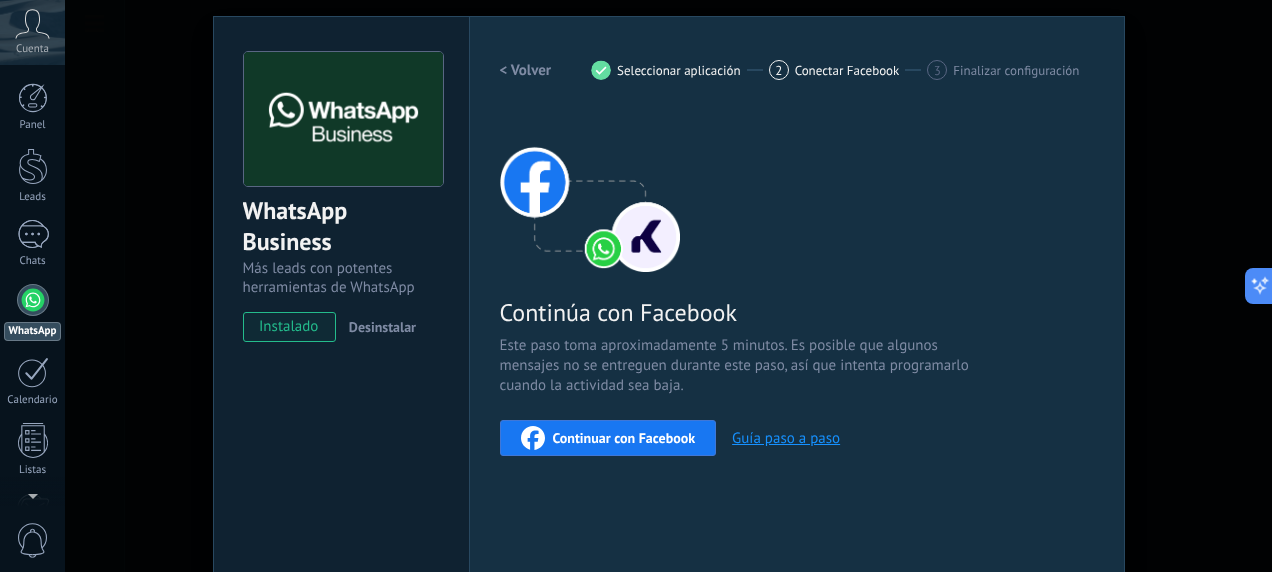 click on "Continuar con Facebook" at bounding box center (624, 438) 